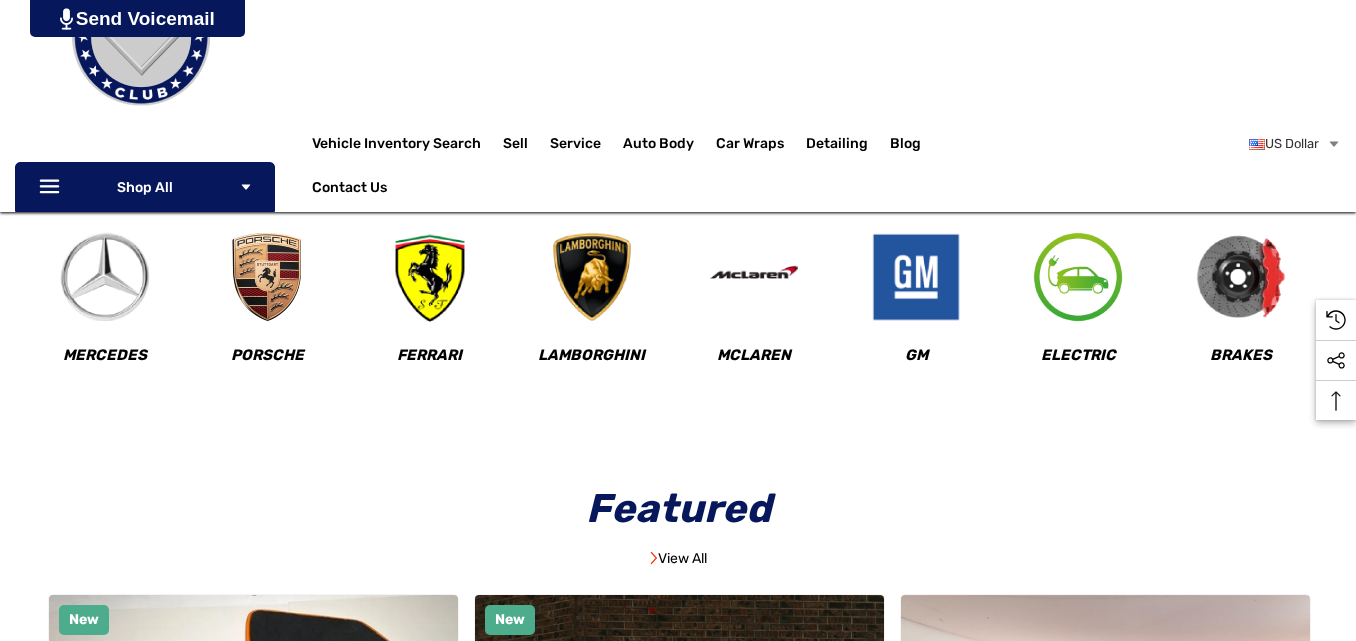 scroll, scrollTop: 182, scrollLeft: 0, axis: vertical 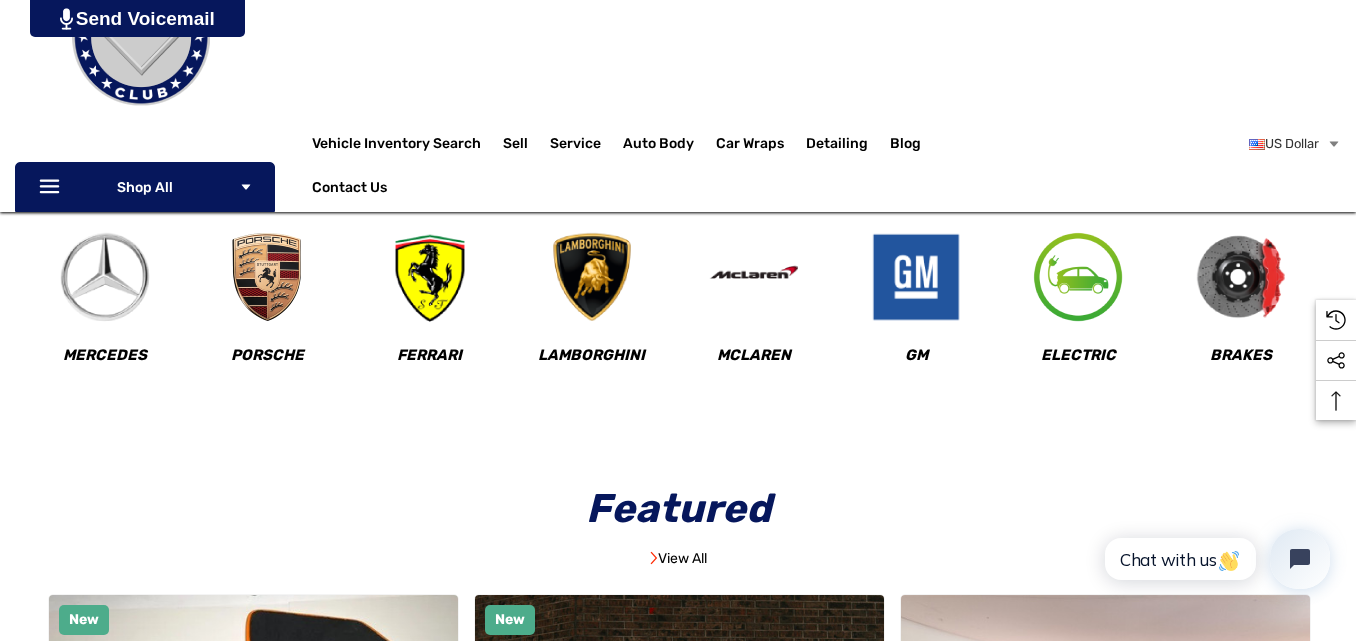 click at bounding box center (6, 12290) 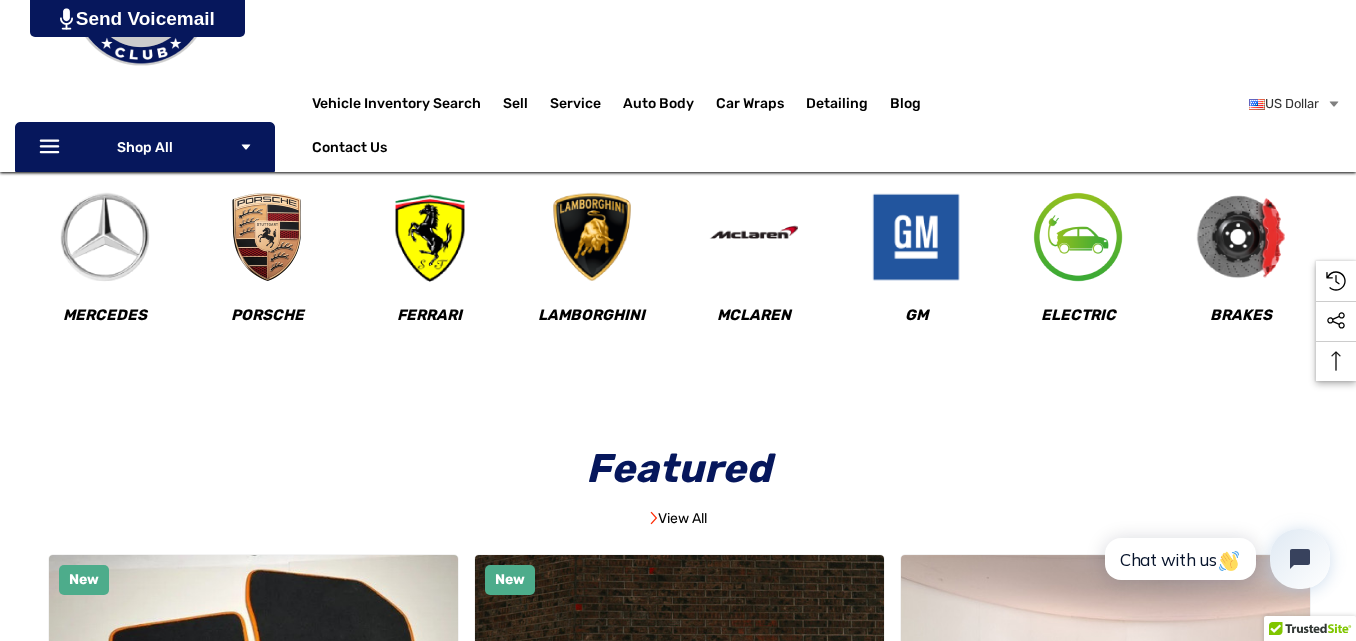 click on "US Dollar
Select currency
US Dollar" at bounding box center (1156, 125) 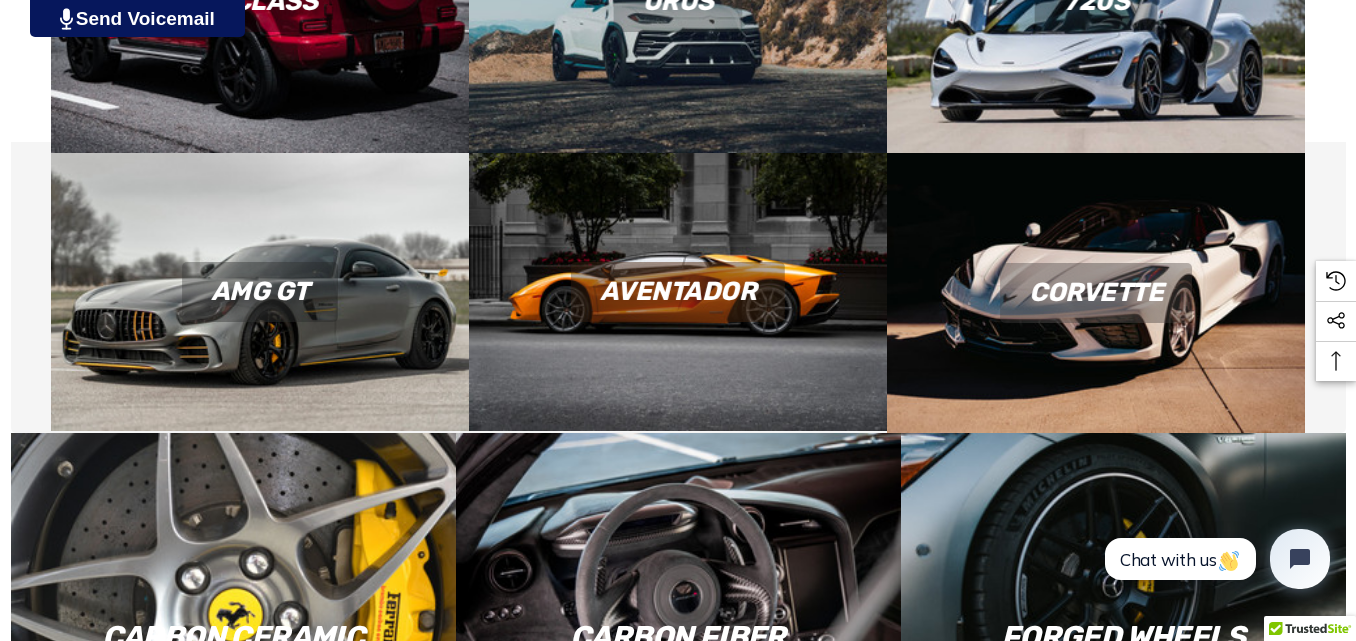 scroll, scrollTop: 1792, scrollLeft: 0, axis: vertical 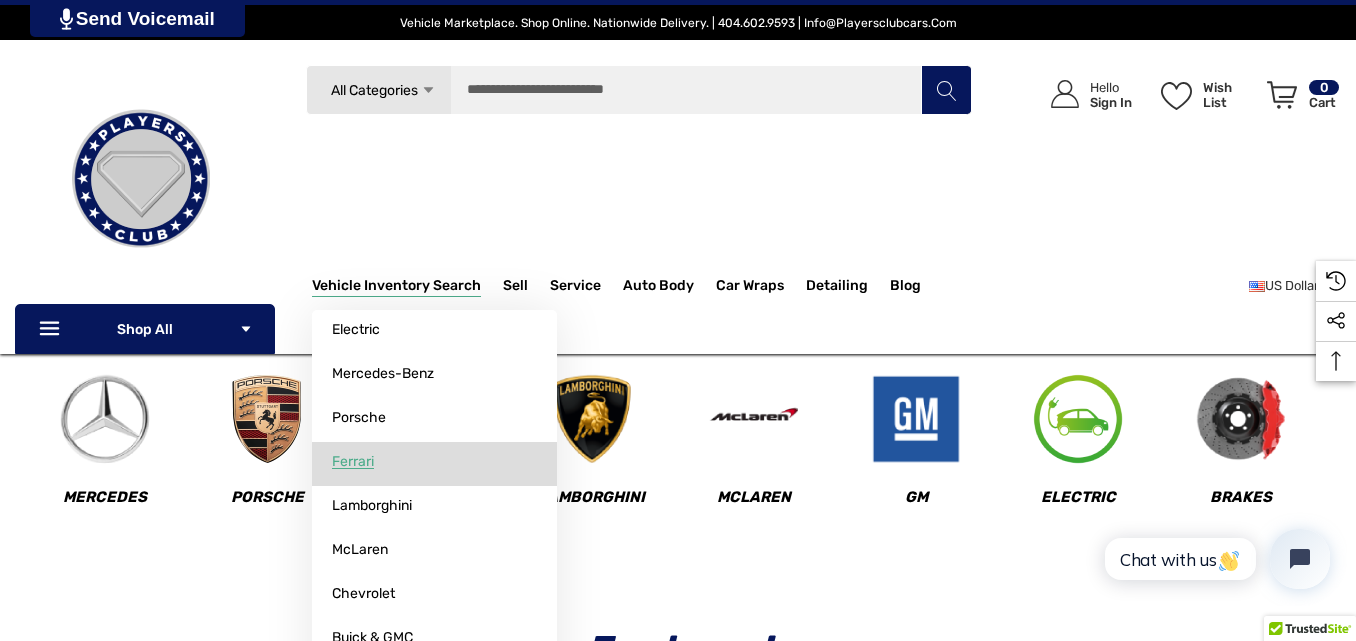 click on "Ferrari" at bounding box center (434, 462) 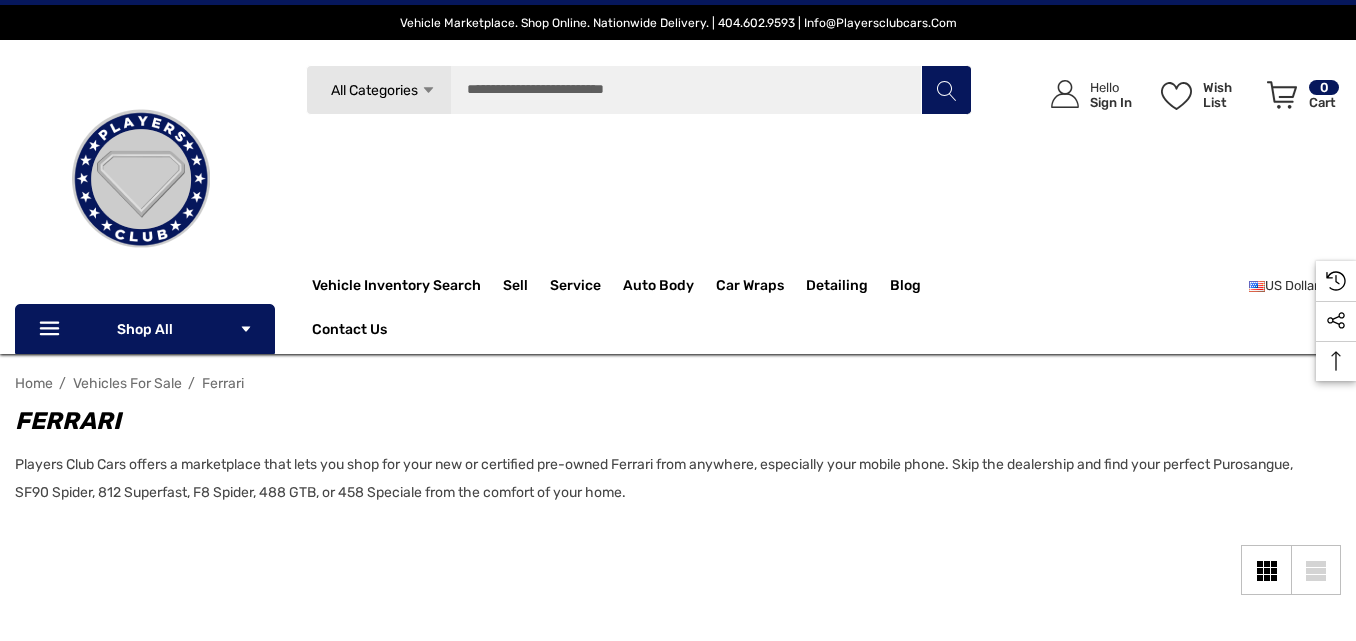 scroll, scrollTop: 0, scrollLeft: 0, axis: both 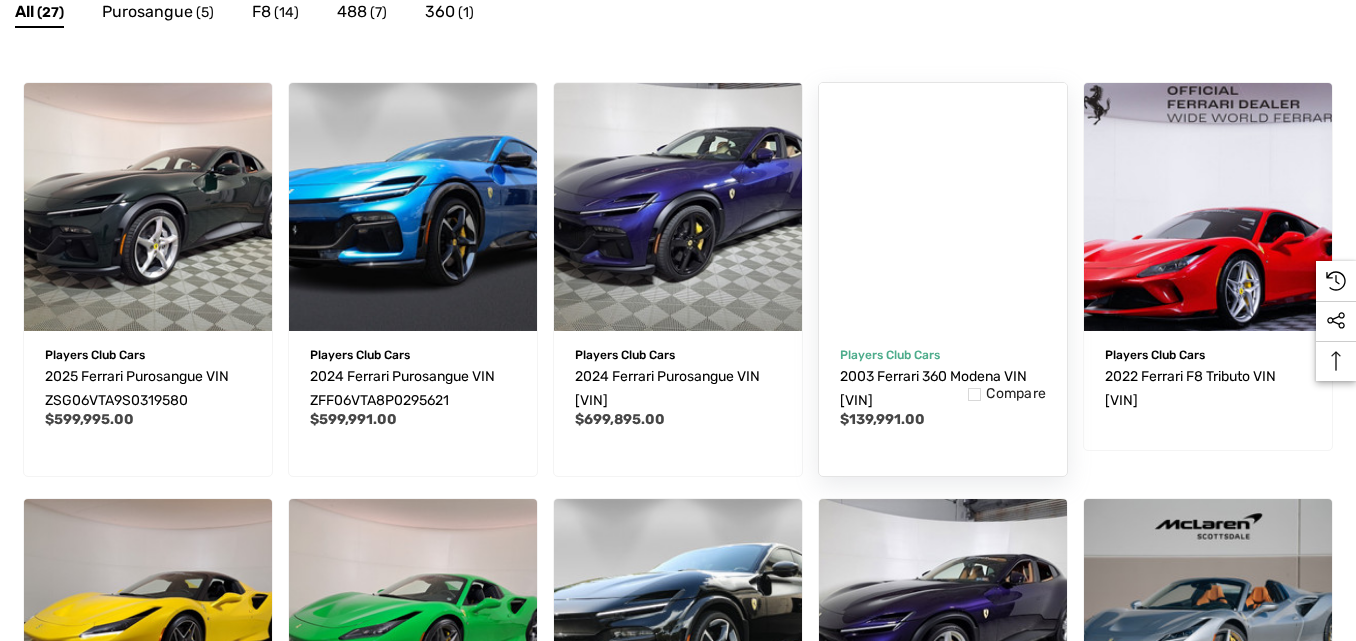 click at bounding box center [943, 206] 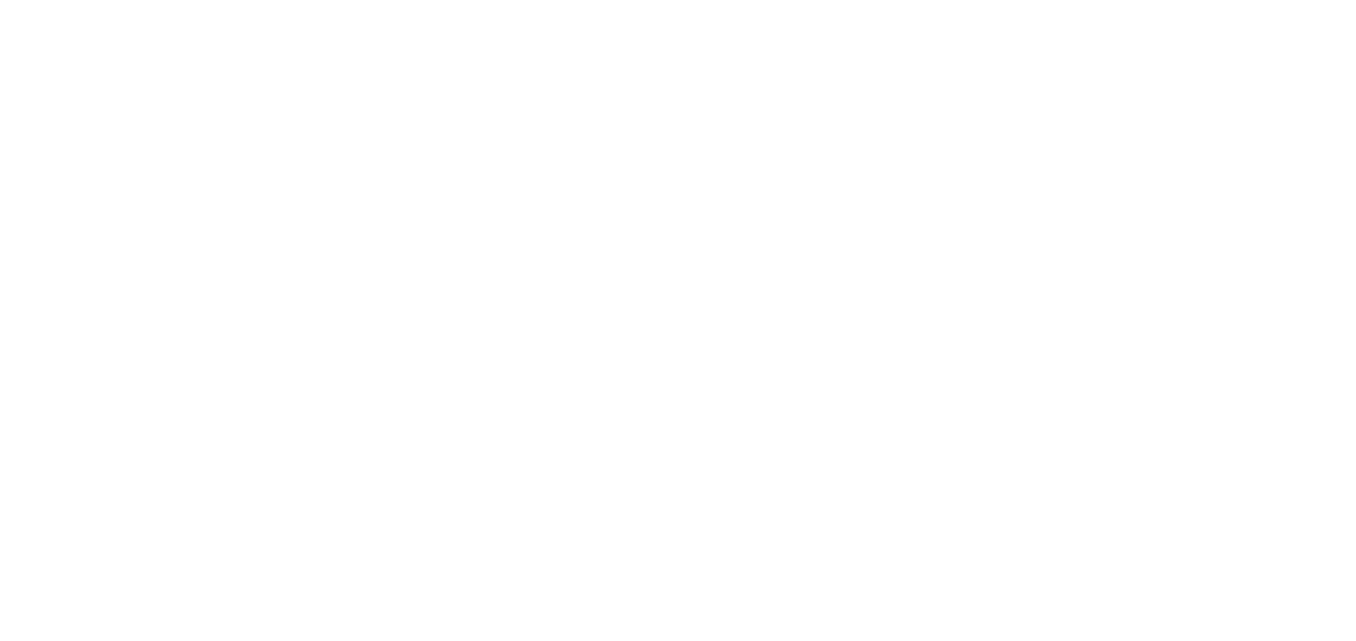 scroll, scrollTop: 0, scrollLeft: 0, axis: both 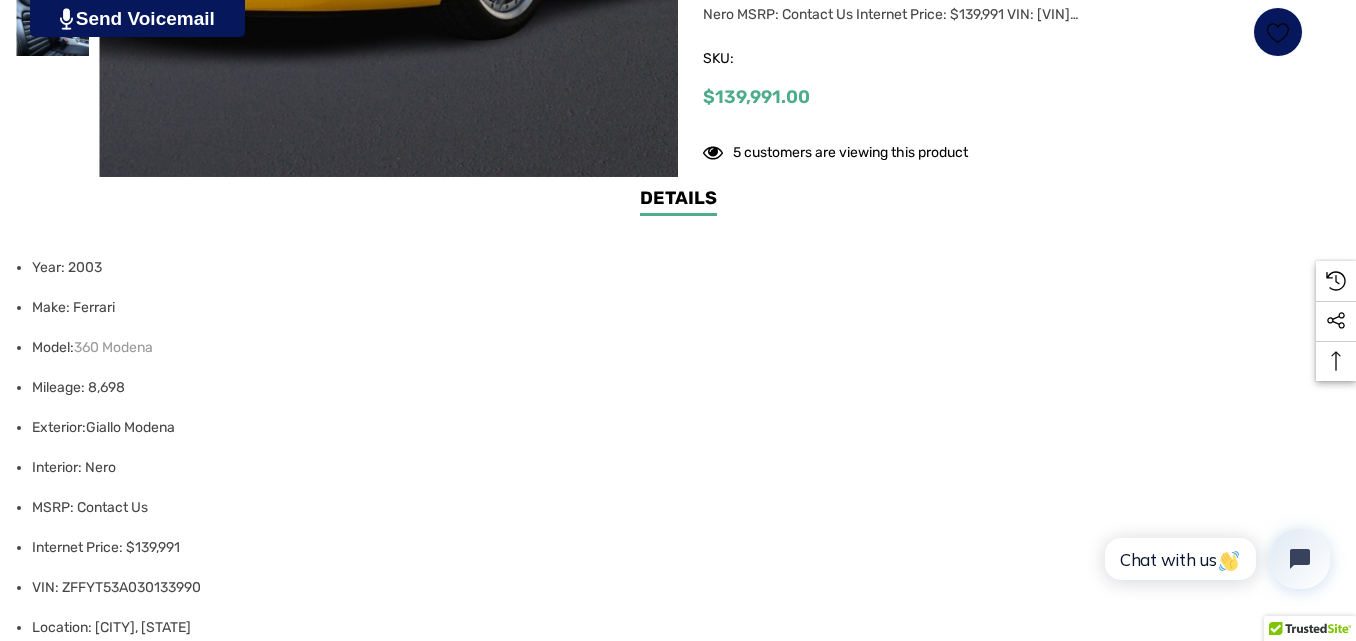 drag, startPoint x: 1365, startPoint y: 43, endPoint x: 1361, endPoint y: 240, distance: 197.0406 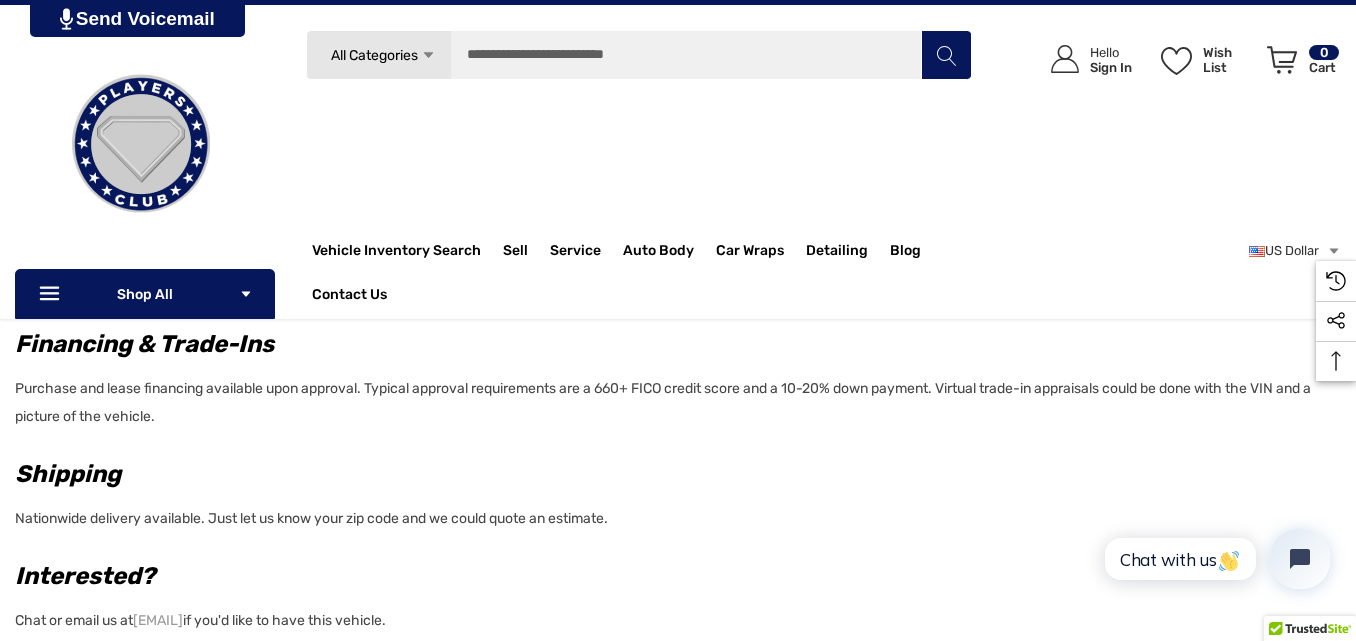 scroll, scrollTop: 662, scrollLeft: 0, axis: vertical 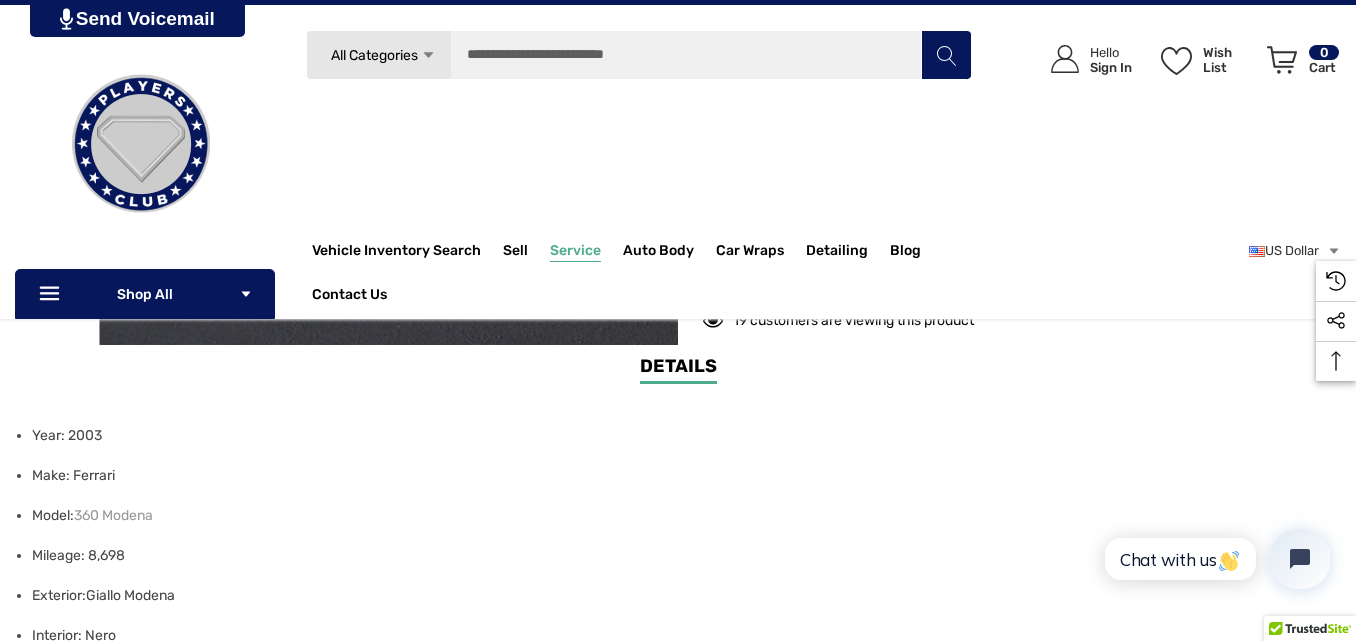 click on "Service" at bounding box center (575, 253) 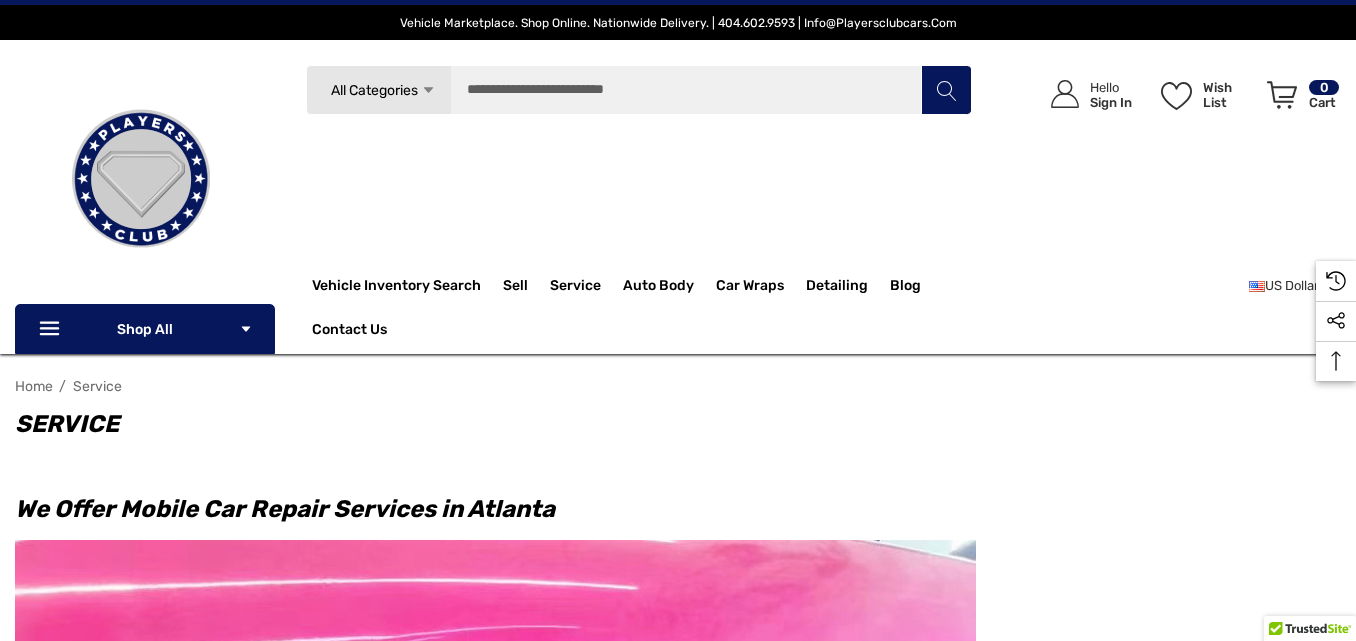 scroll, scrollTop: 0, scrollLeft: 0, axis: both 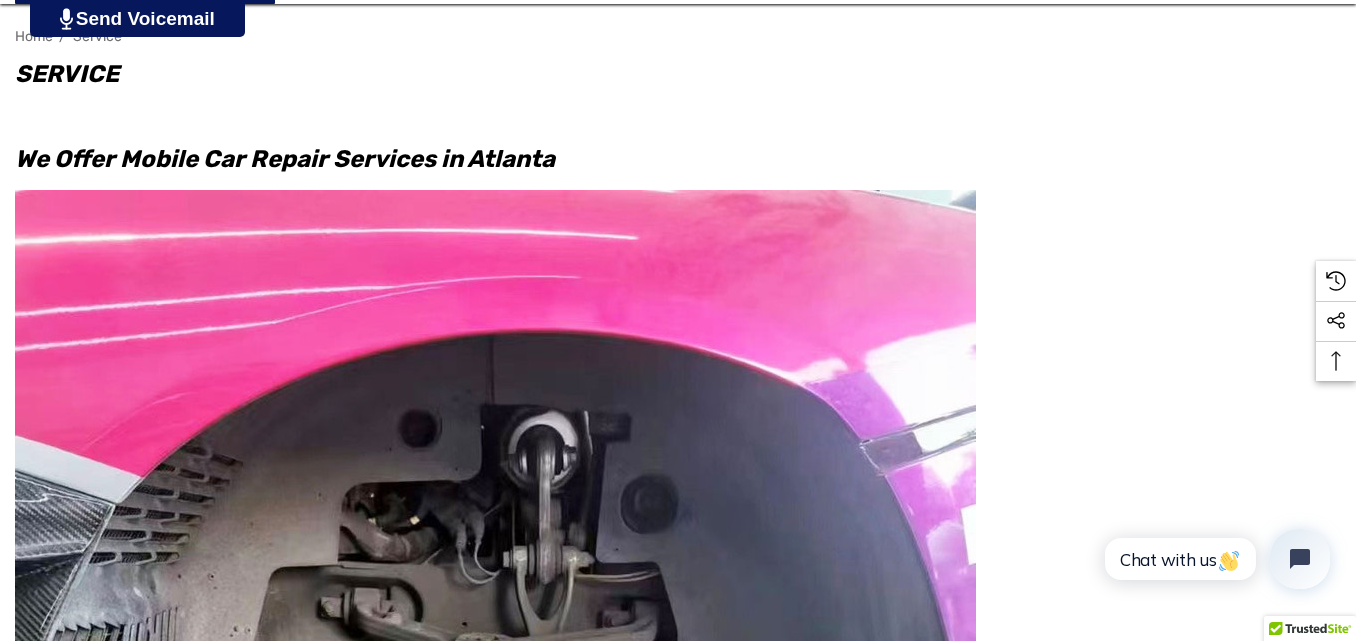 drag, startPoint x: 1365, startPoint y: 61, endPoint x: 1364, endPoint y: 294, distance: 233.00215 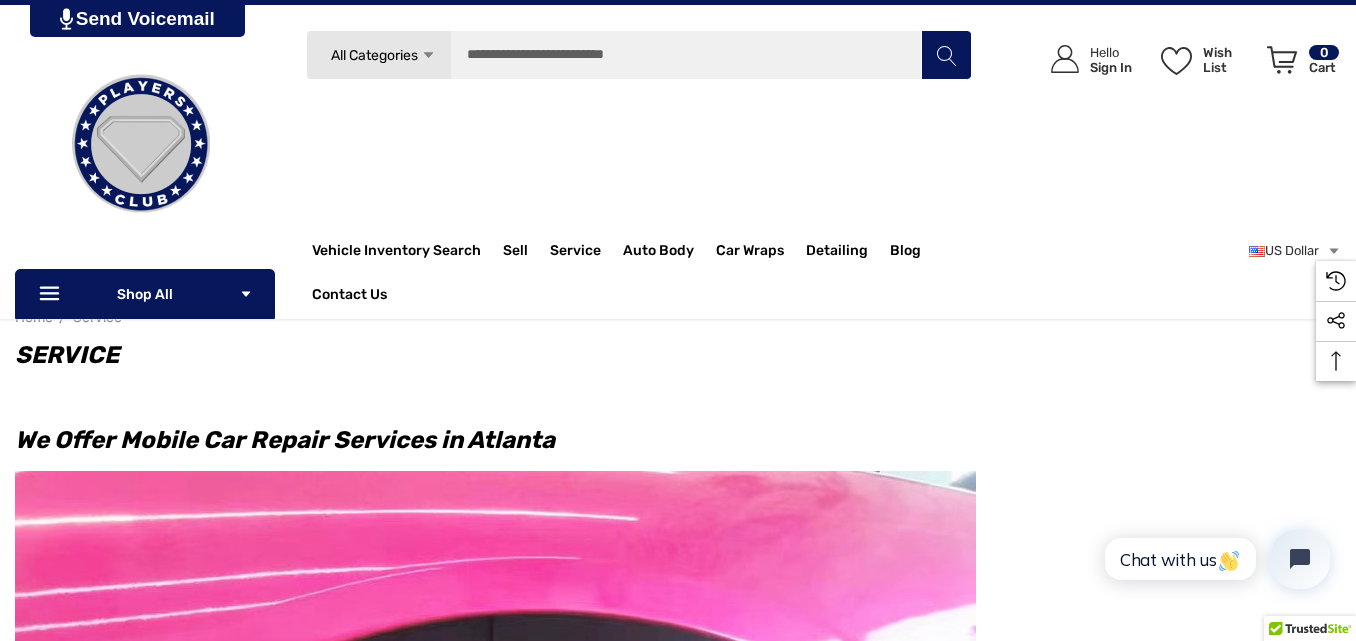scroll, scrollTop: 0, scrollLeft: 0, axis: both 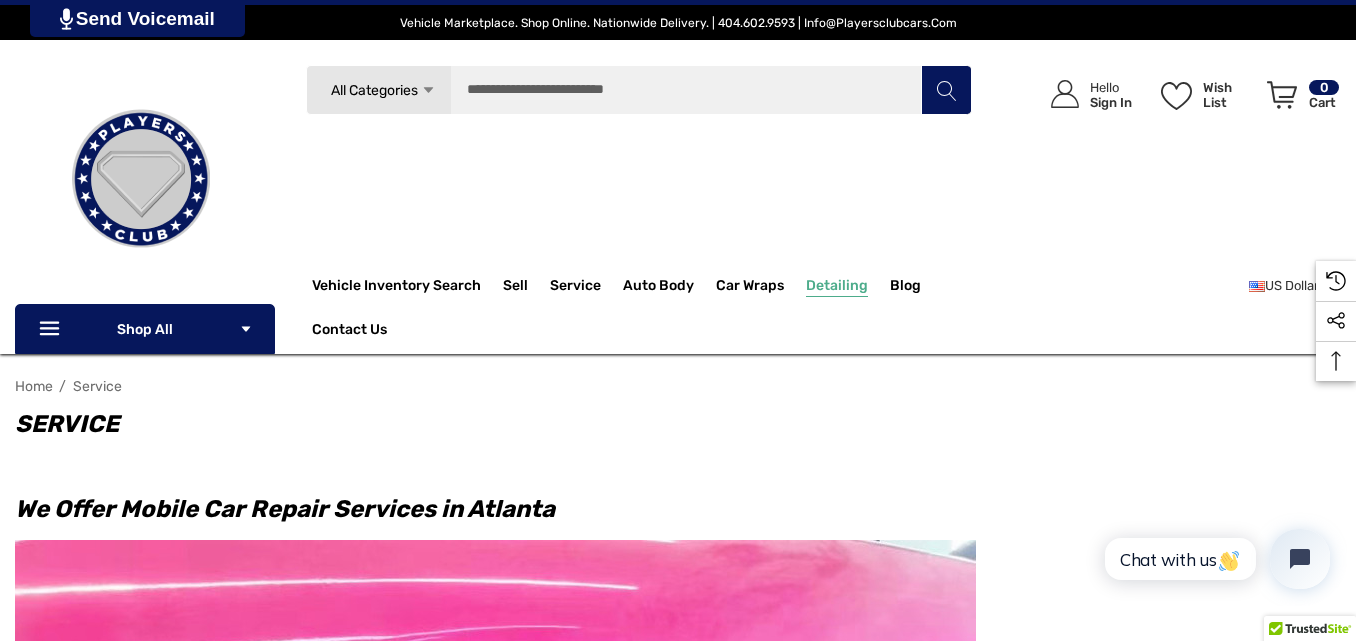 click on "Detailing" at bounding box center (837, 288) 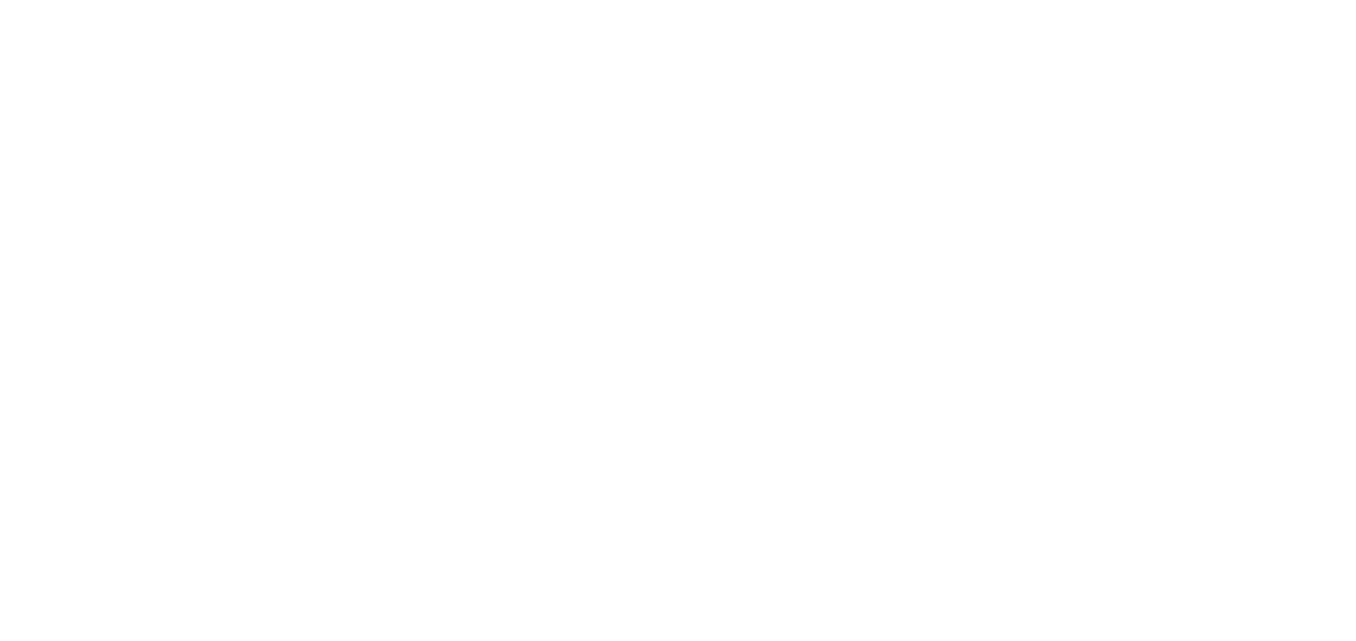 scroll, scrollTop: 0, scrollLeft: 0, axis: both 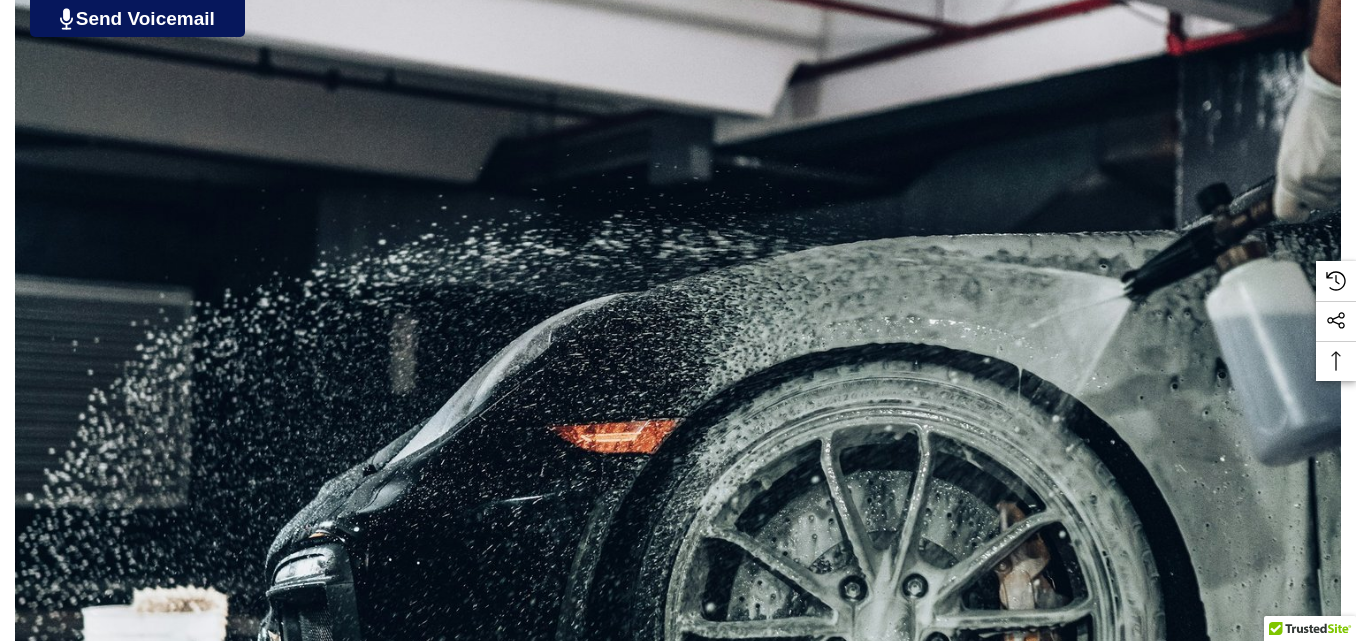 drag, startPoint x: 1365, startPoint y: 67, endPoint x: 1365, endPoint y: 315, distance: 248 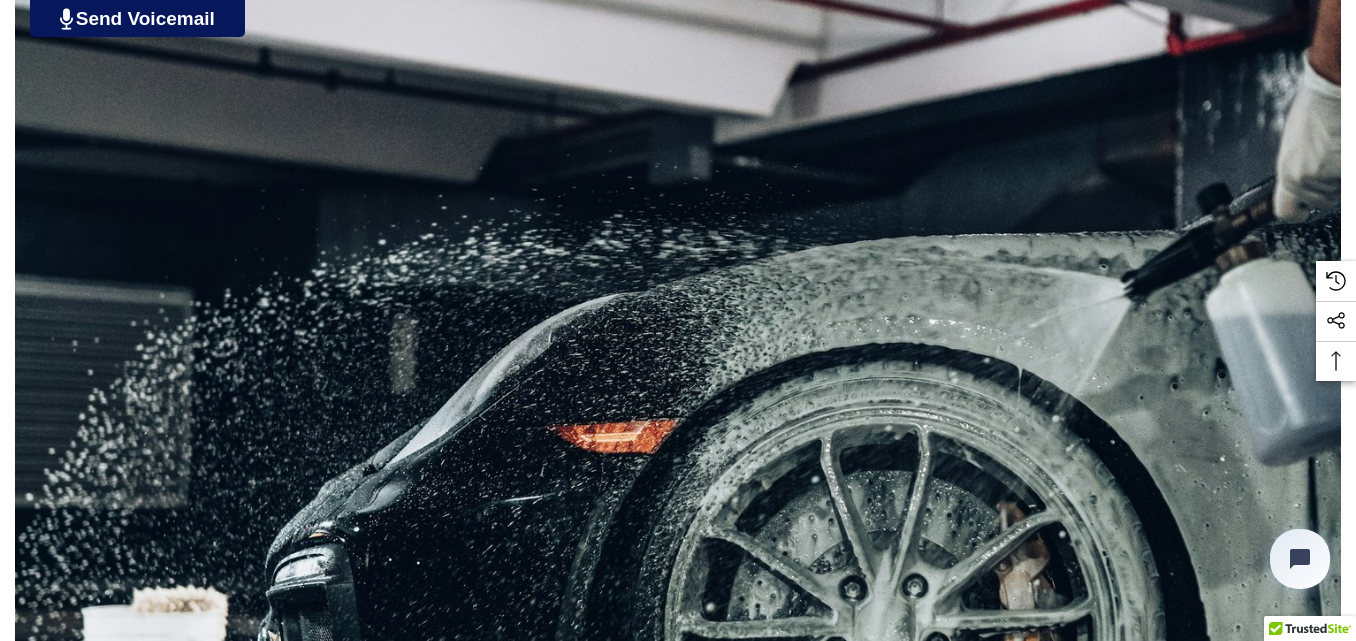 scroll, scrollTop: 0, scrollLeft: 0, axis: both 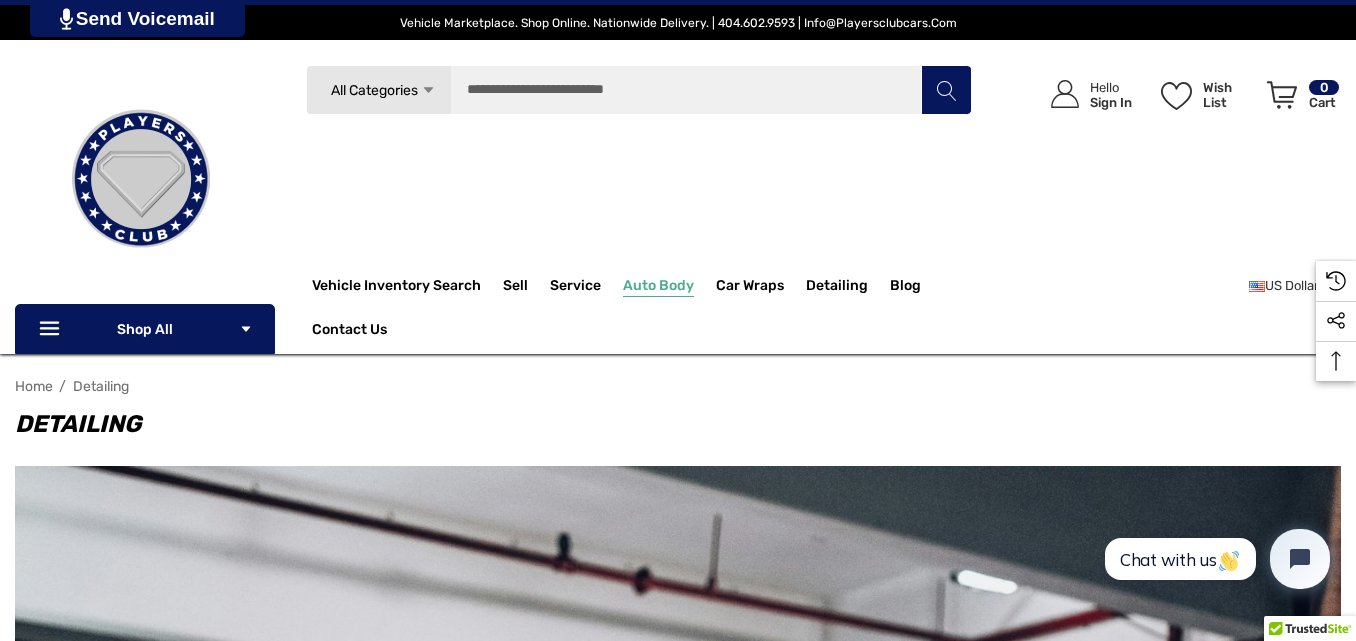 click on "Auto Body" at bounding box center [658, 288] 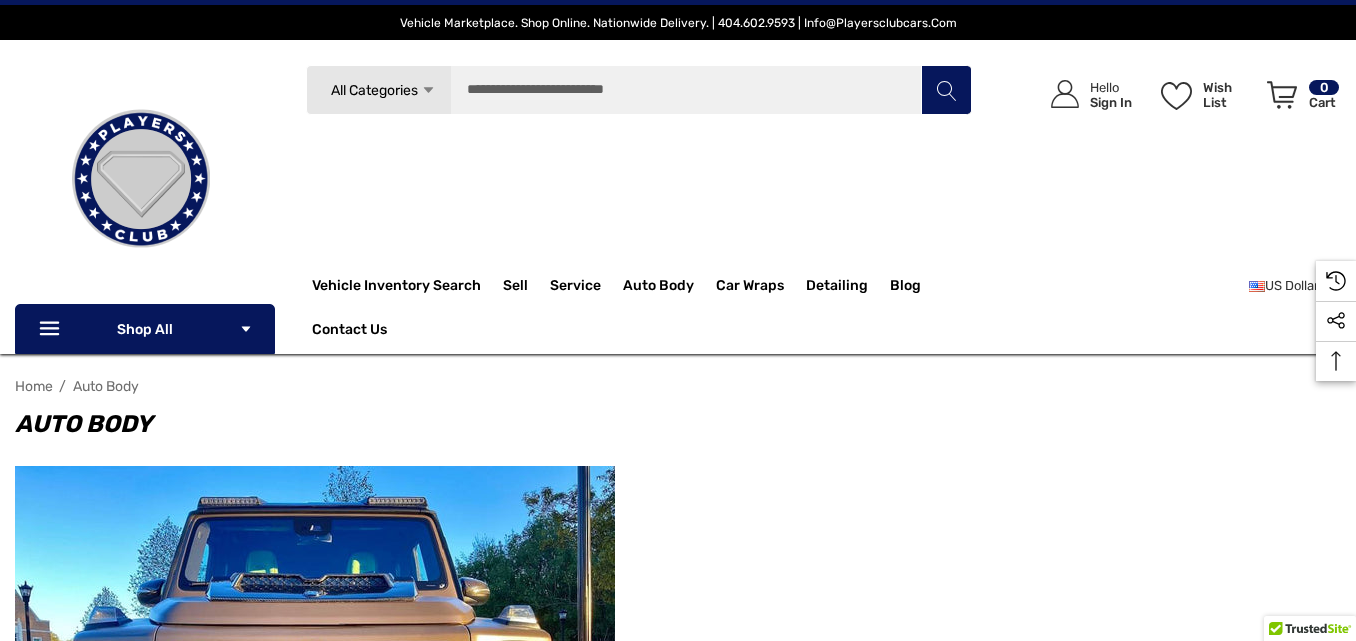 scroll, scrollTop: 0, scrollLeft: 0, axis: both 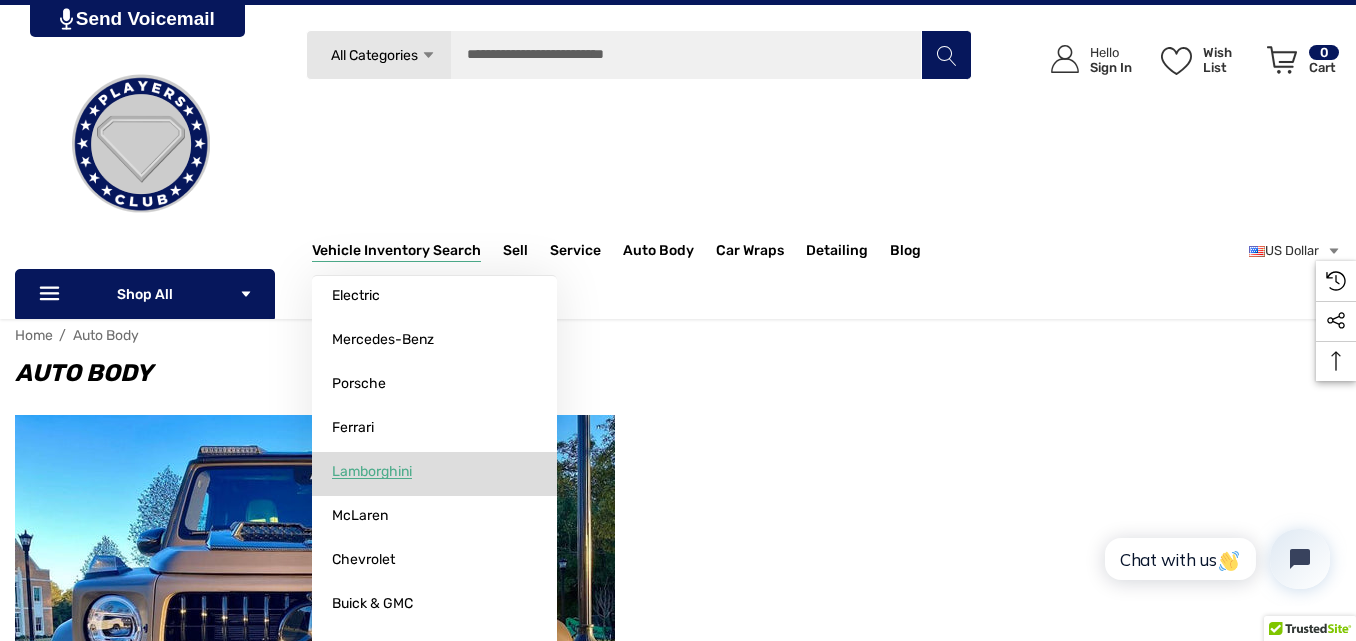 click on "Lamborghini" at bounding box center (372, 472) 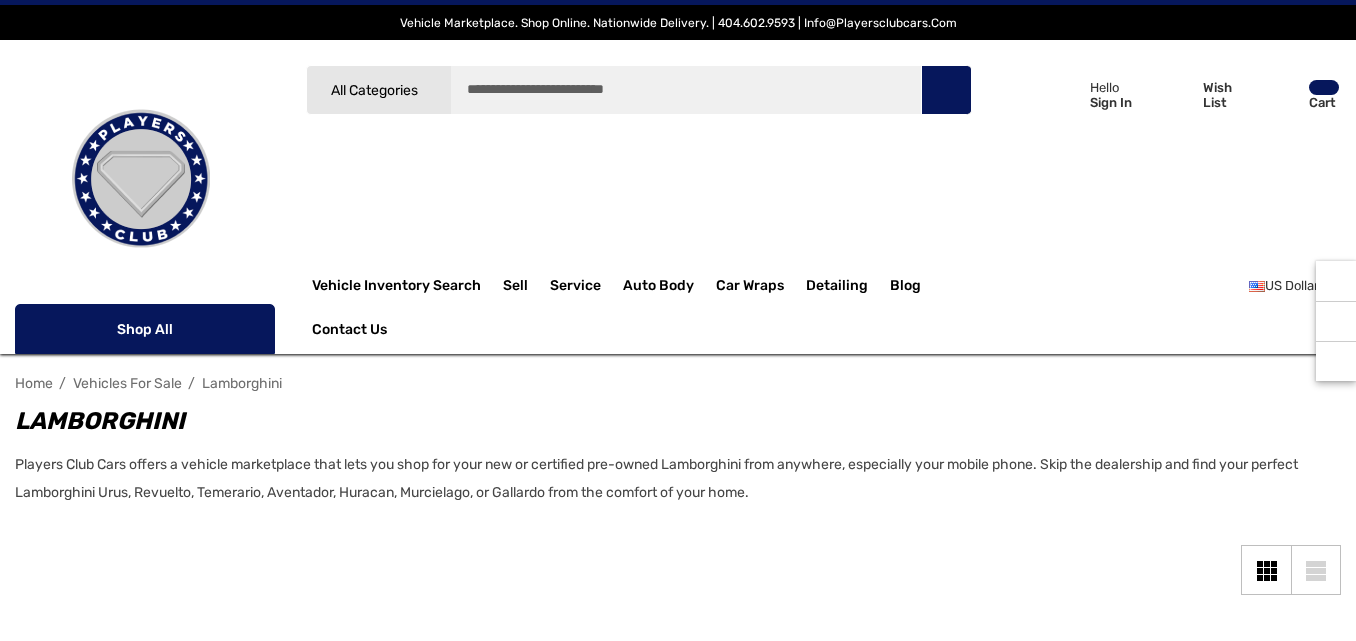 scroll, scrollTop: 0, scrollLeft: 0, axis: both 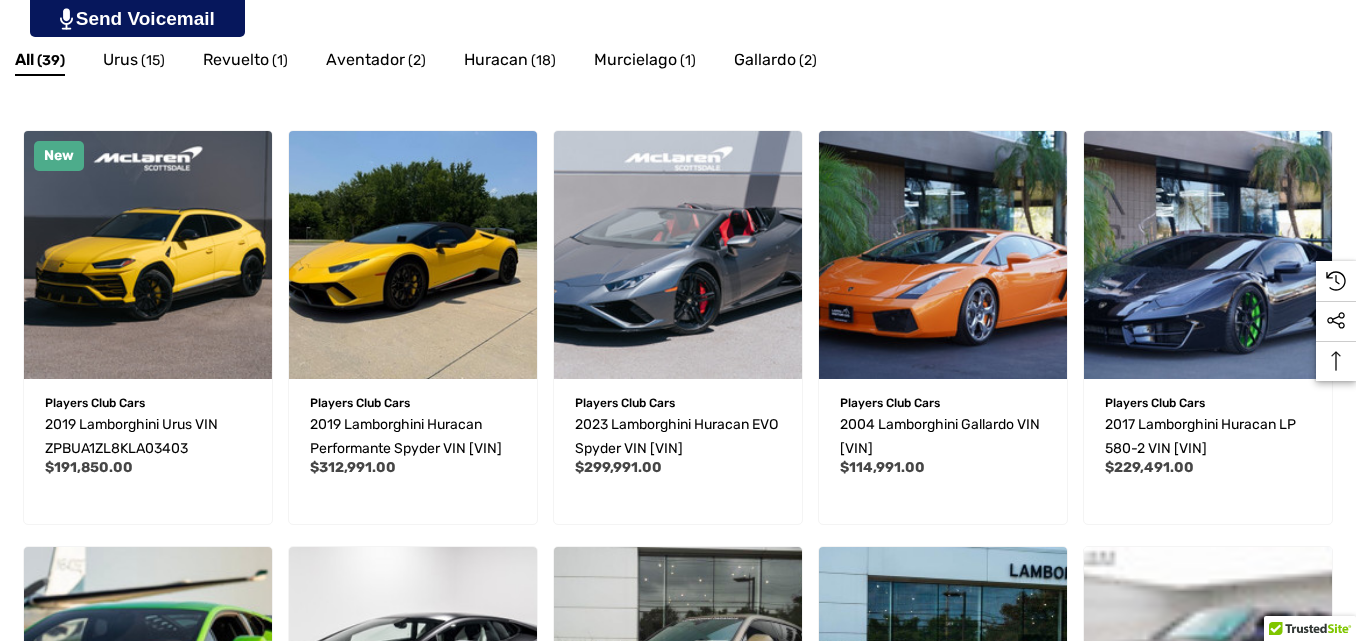 drag, startPoint x: 1365, startPoint y: 92, endPoint x: 1365, endPoint y: 317, distance: 225 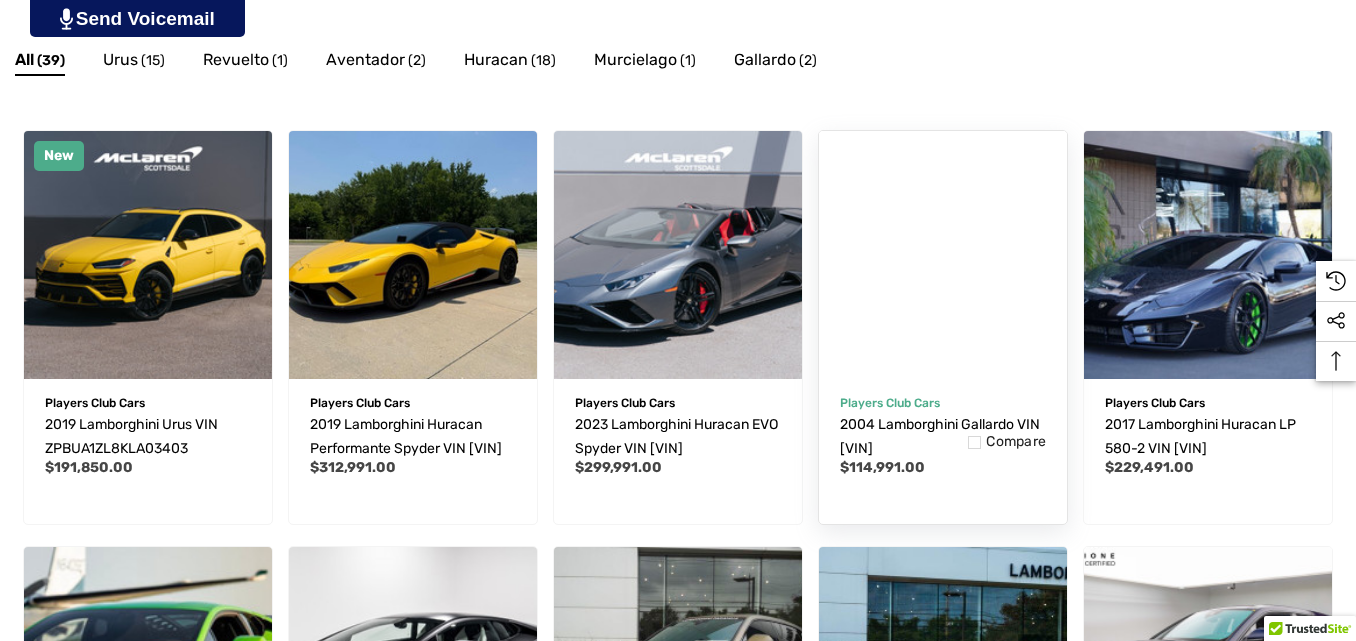 click at bounding box center (943, 254) 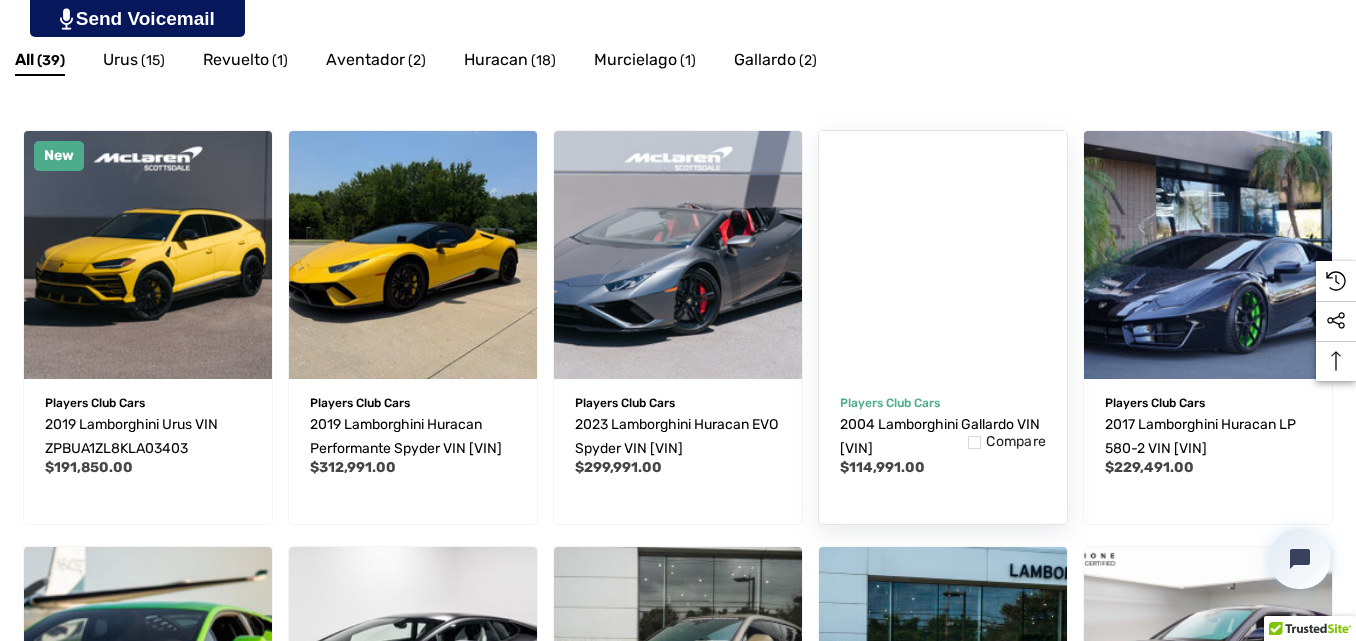 scroll, scrollTop: 0, scrollLeft: 0, axis: both 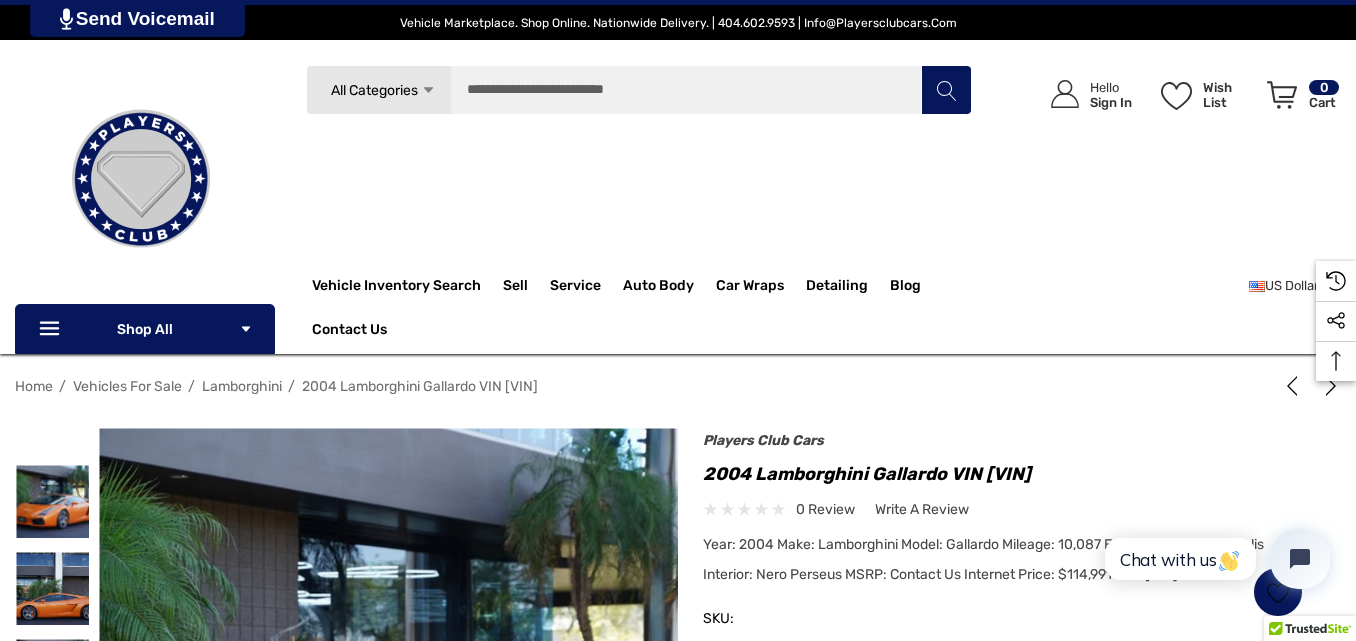 click at bounding box center [141, 179] 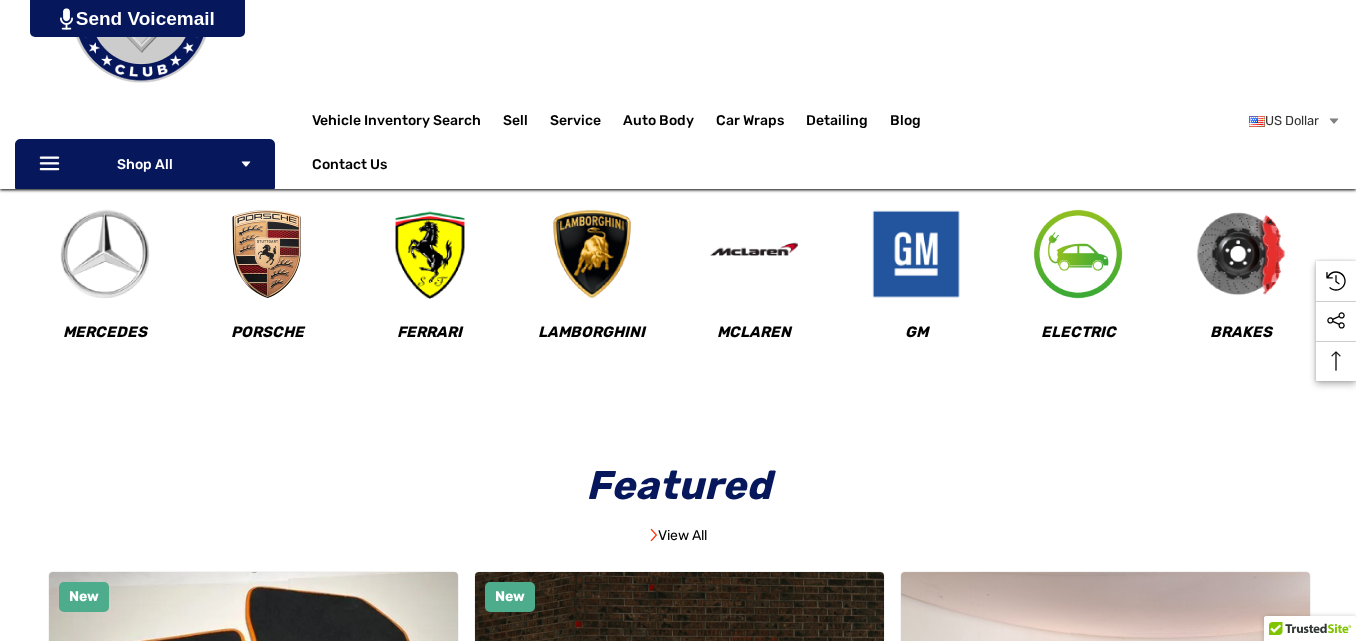 click at bounding box center [678, 5691] 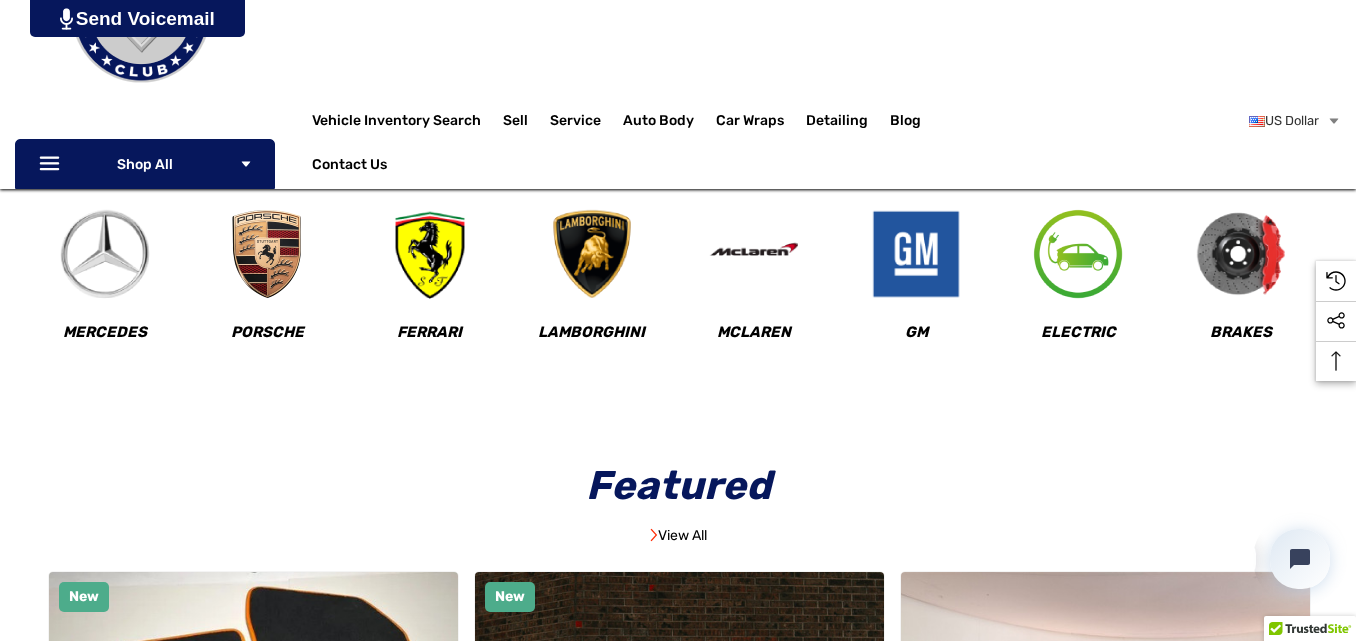 scroll, scrollTop: 0, scrollLeft: 0, axis: both 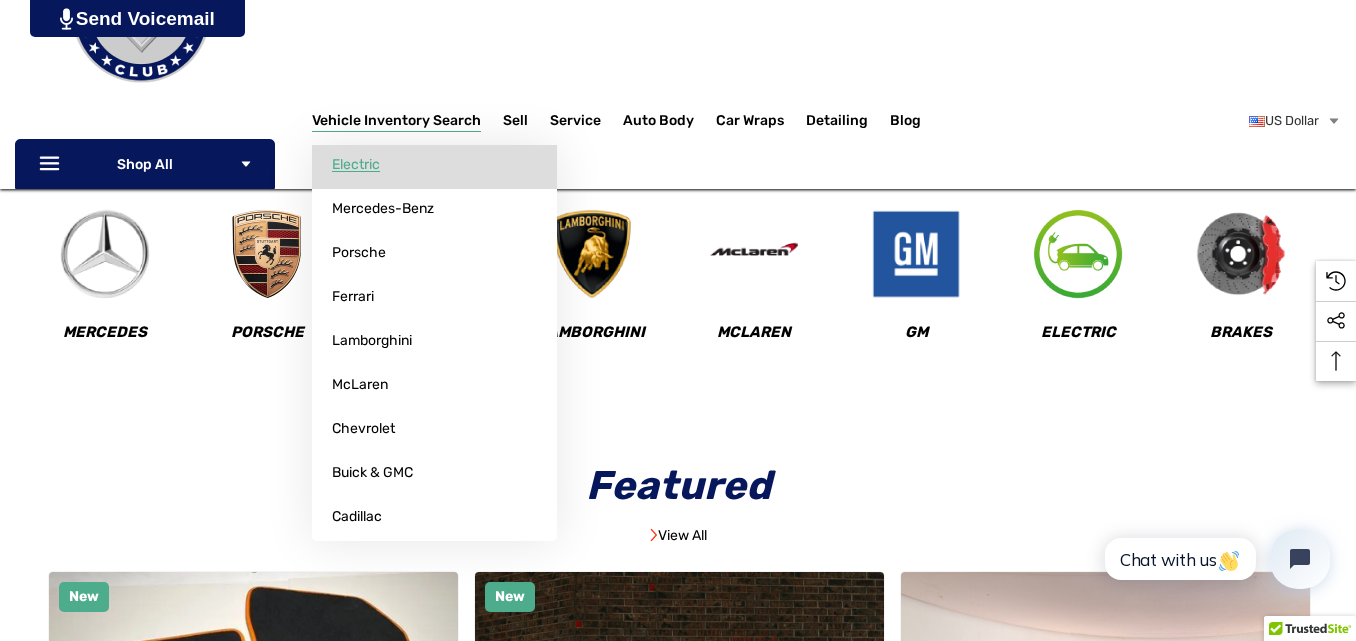 click on "Electric" at bounding box center [356, 165] 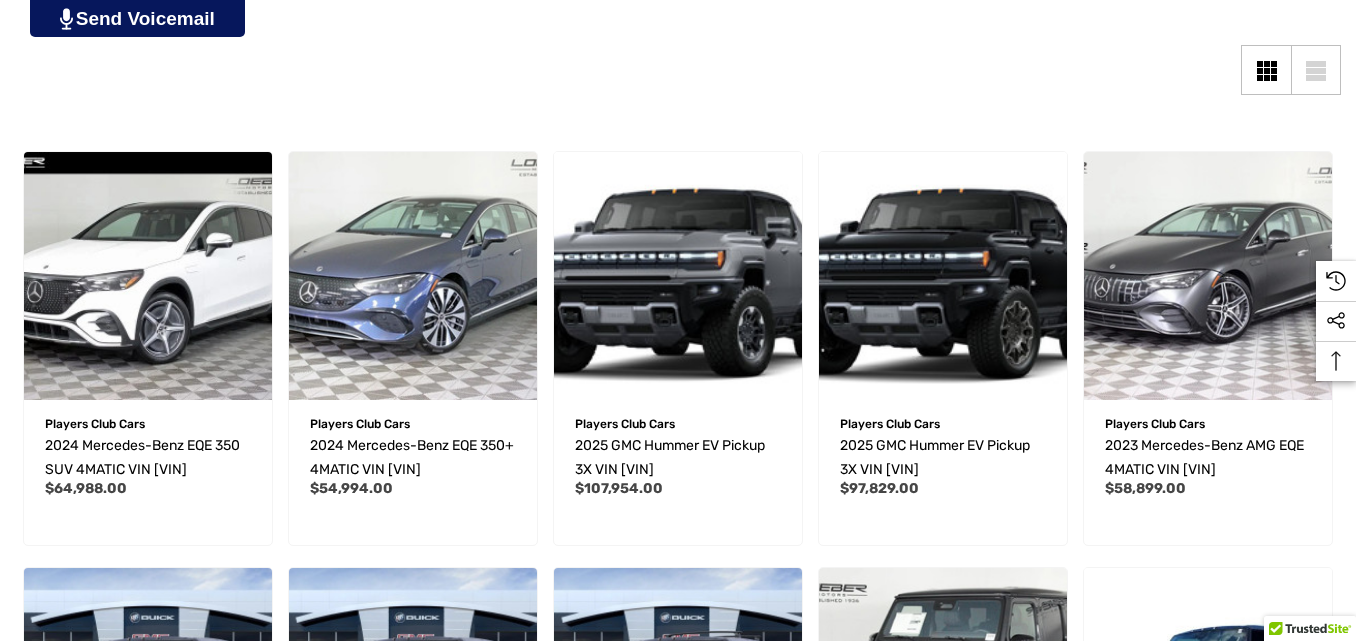 scroll, scrollTop: 522, scrollLeft: 0, axis: vertical 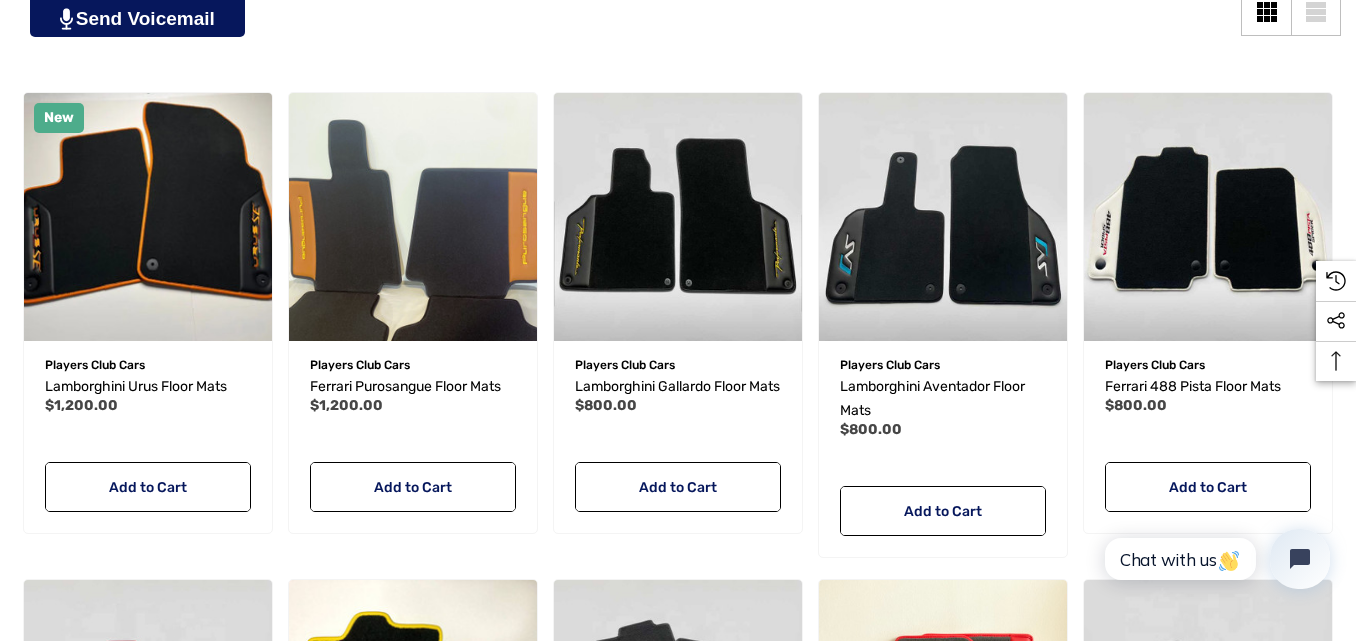 click at bounding box center (678, 895) 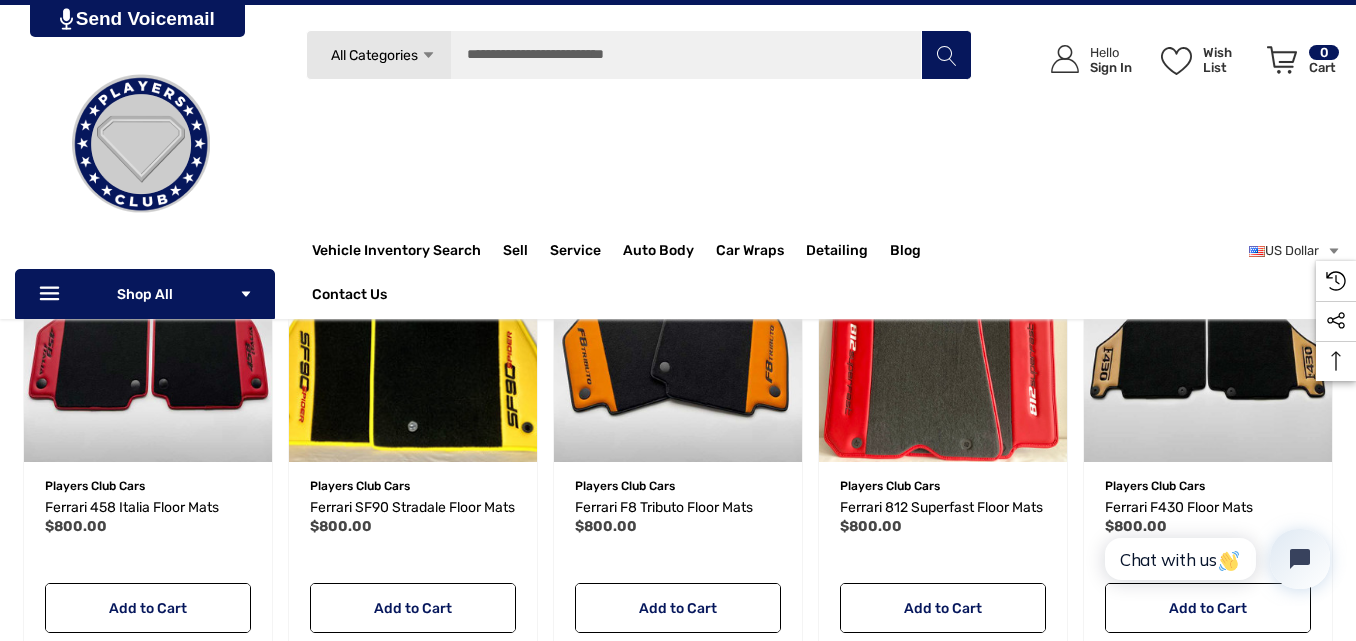 scroll, scrollTop: 827, scrollLeft: 0, axis: vertical 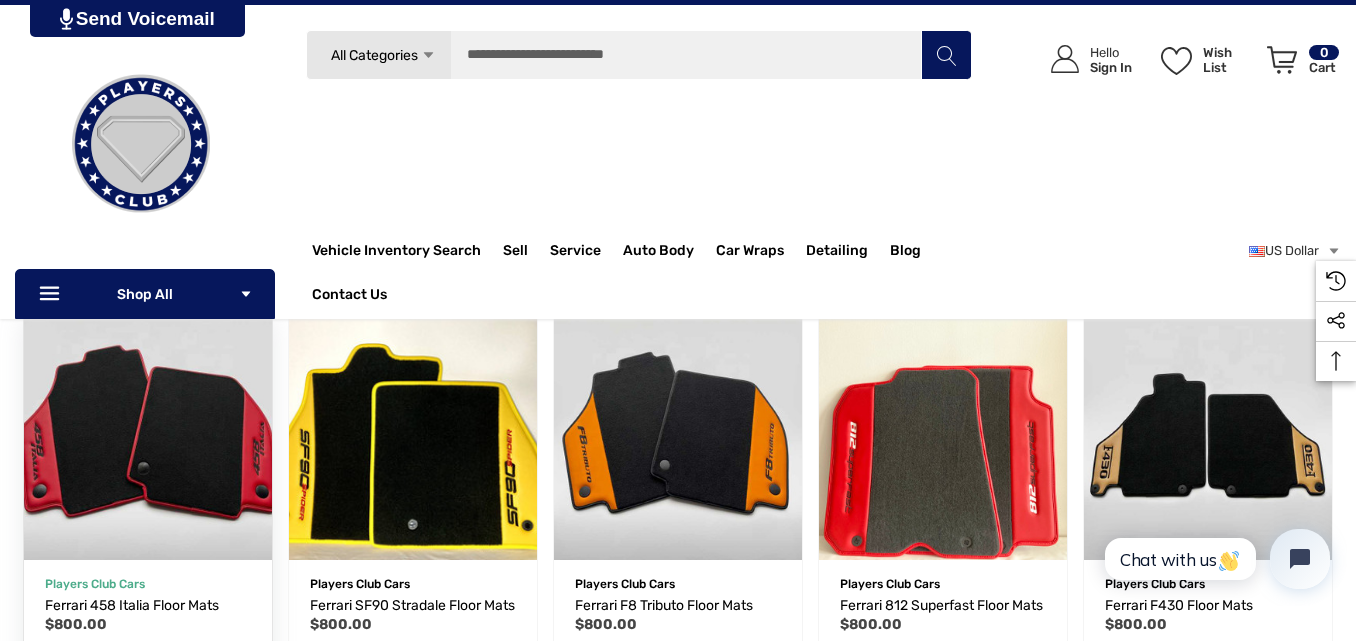 click at bounding box center (147, 435) 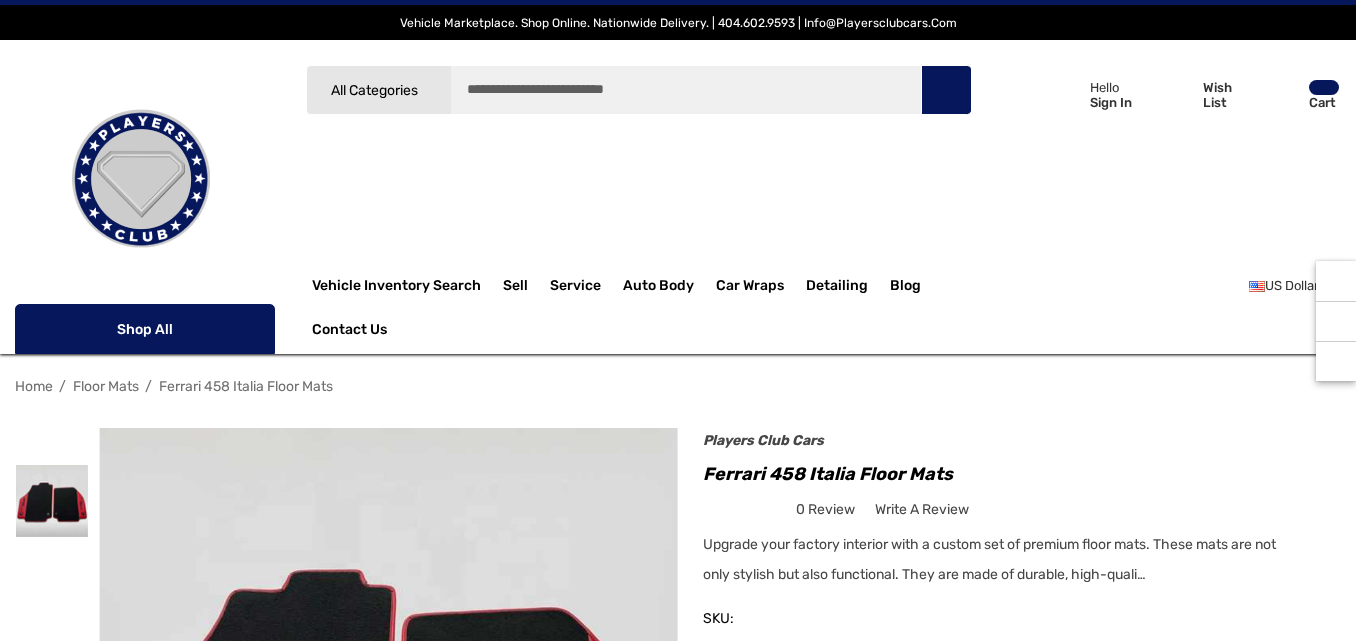 scroll, scrollTop: 0, scrollLeft: 0, axis: both 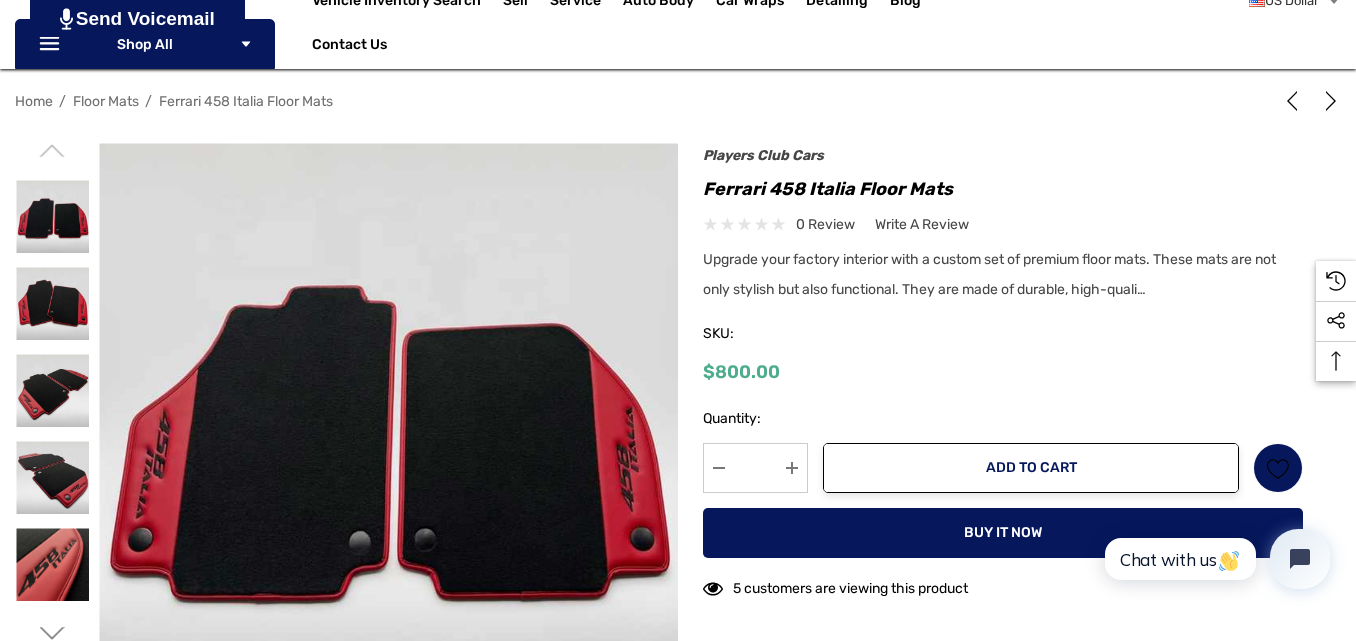 drag, startPoint x: 1365, startPoint y: 63, endPoint x: 1360, endPoint y: 158, distance: 95.131485 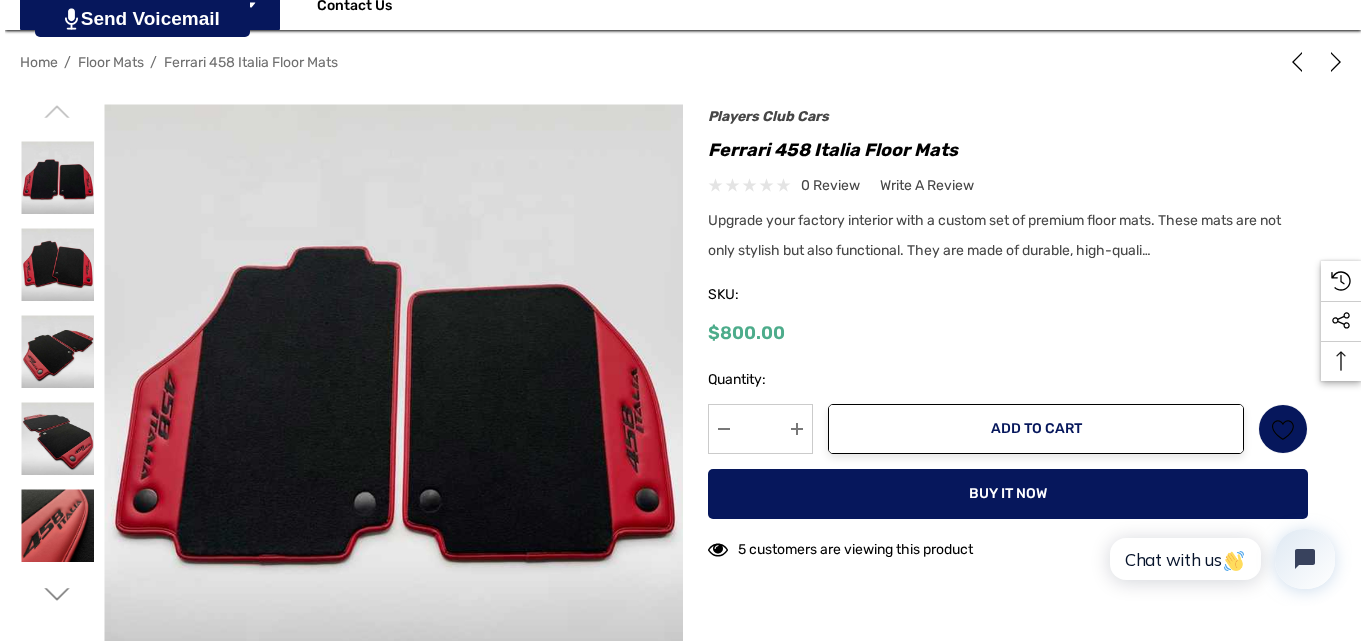 scroll, scrollTop: 368, scrollLeft: 0, axis: vertical 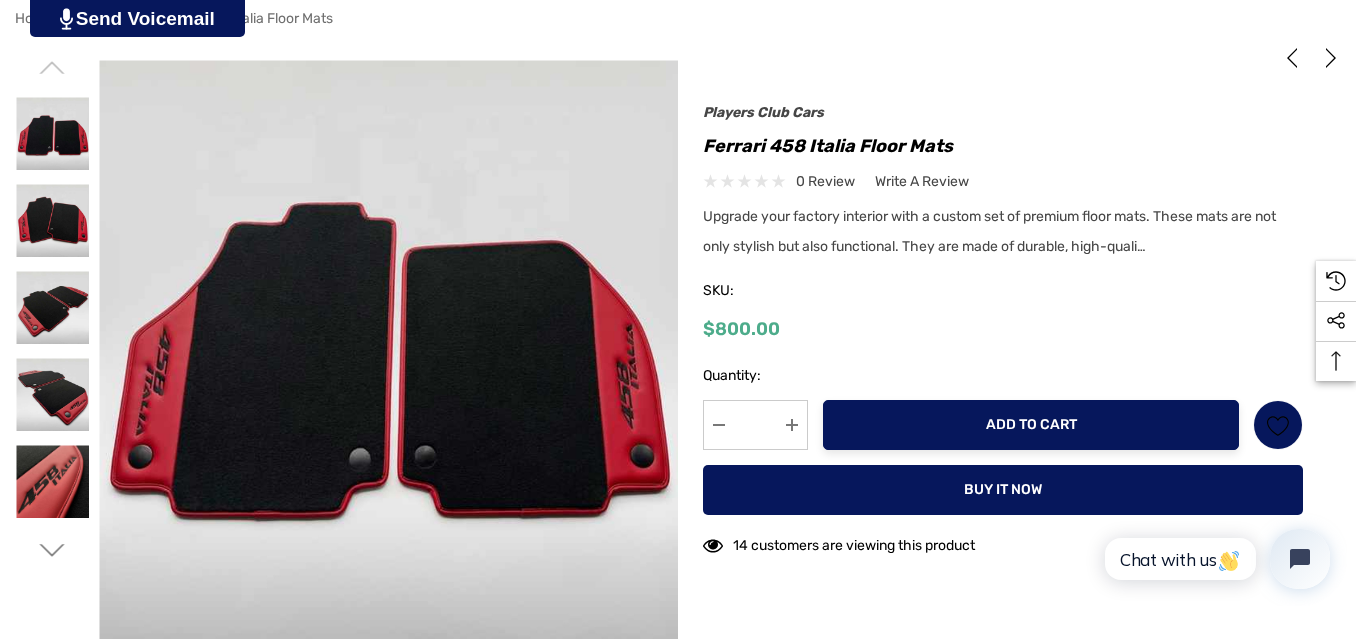 click on "Add to Cart" at bounding box center [1031, 425] 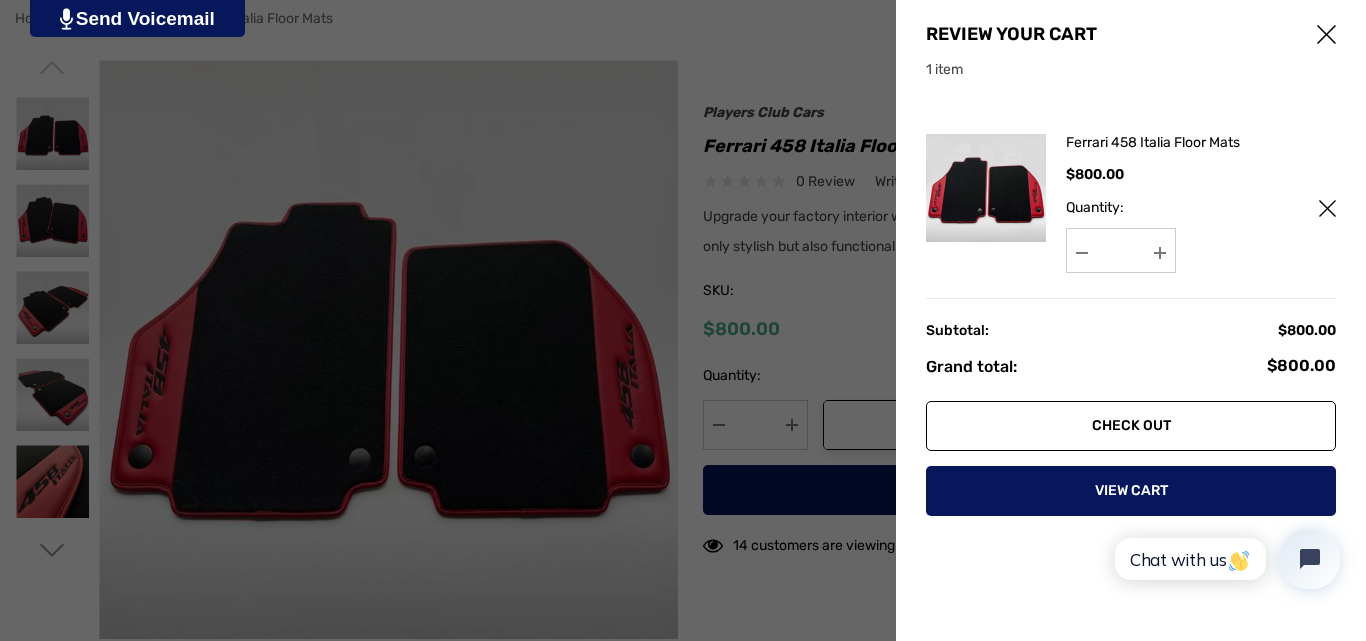click on "Check out" at bounding box center (1131, 426) 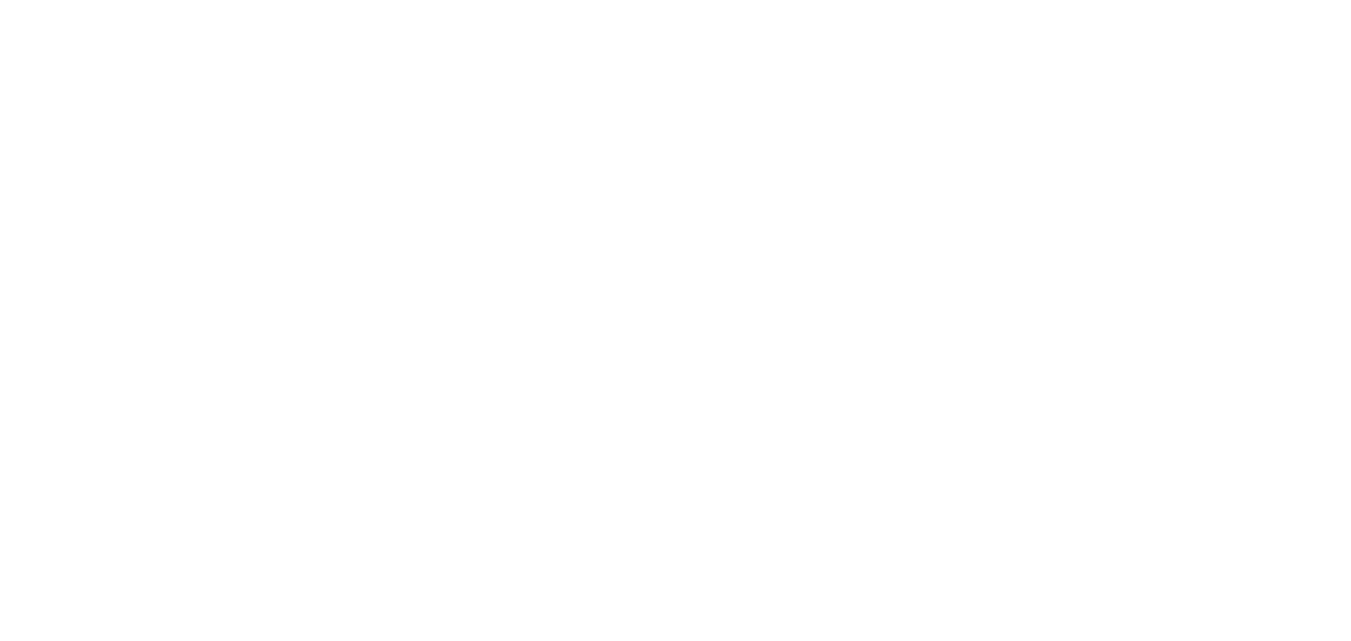 scroll, scrollTop: 0, scrollLeft: 0, axis: both 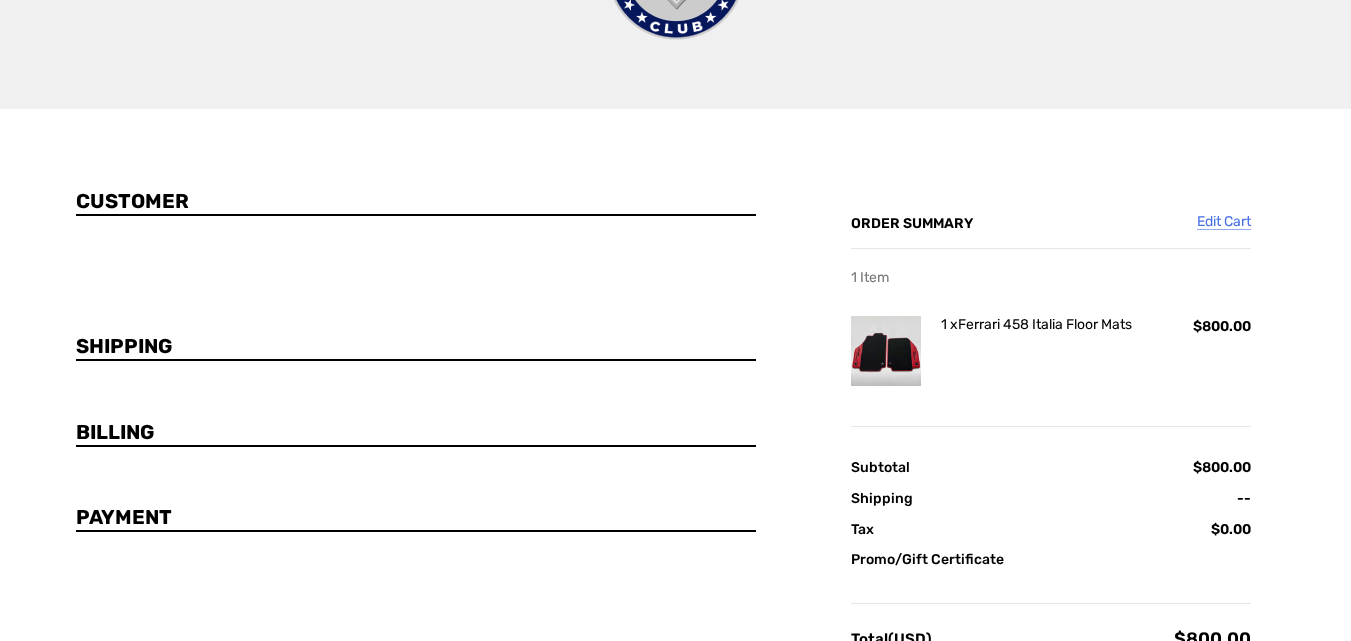 click on "Customer" at bounding box center [416, 202] 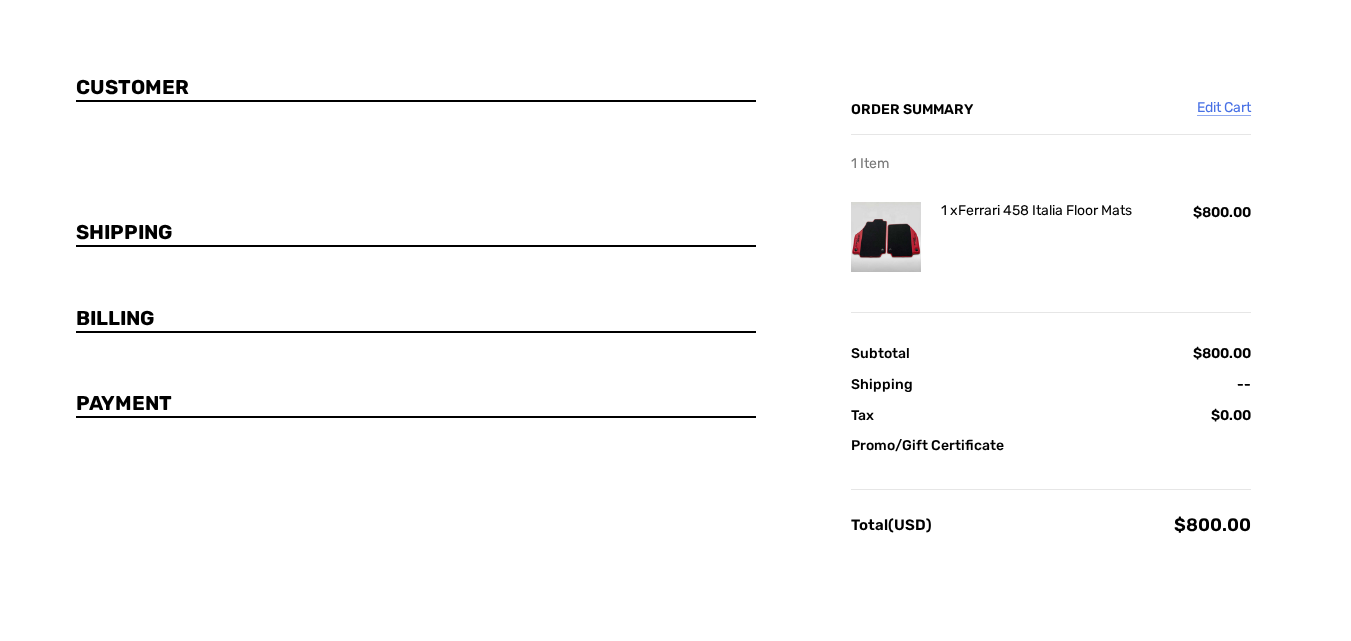 scroll, scrollTop: 0, scrollLeft: 0, axis: both 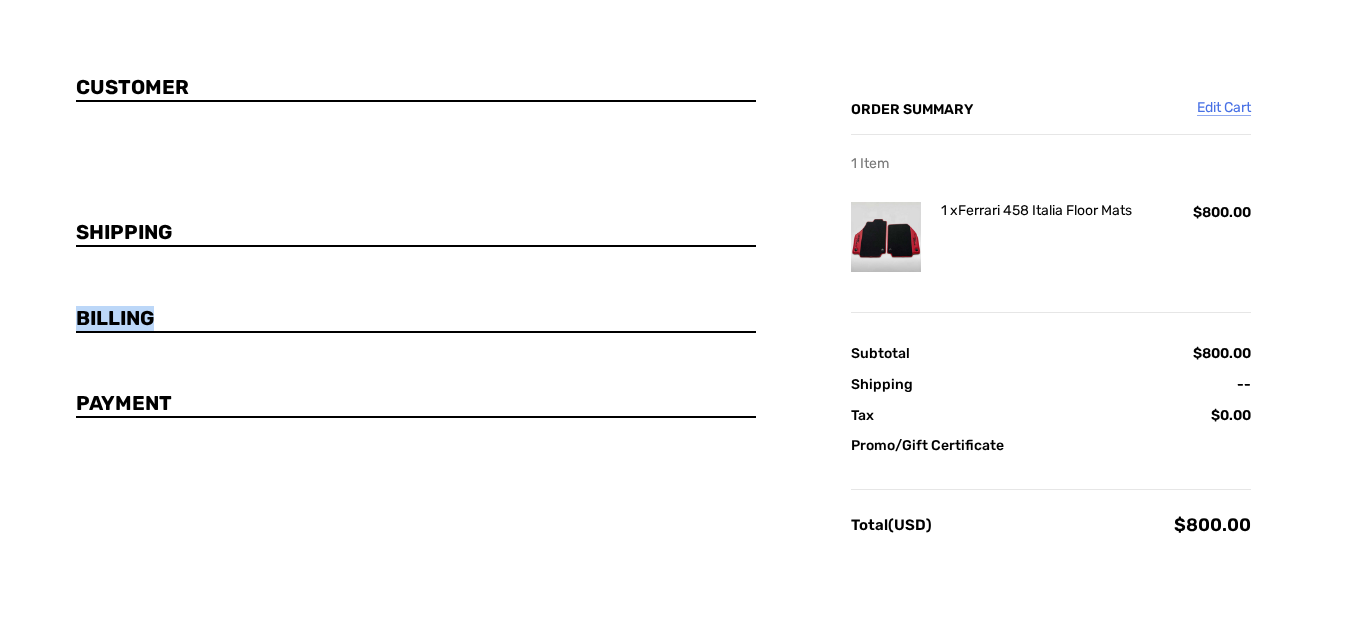 click on "Billing" at bounding box center [134, 318] 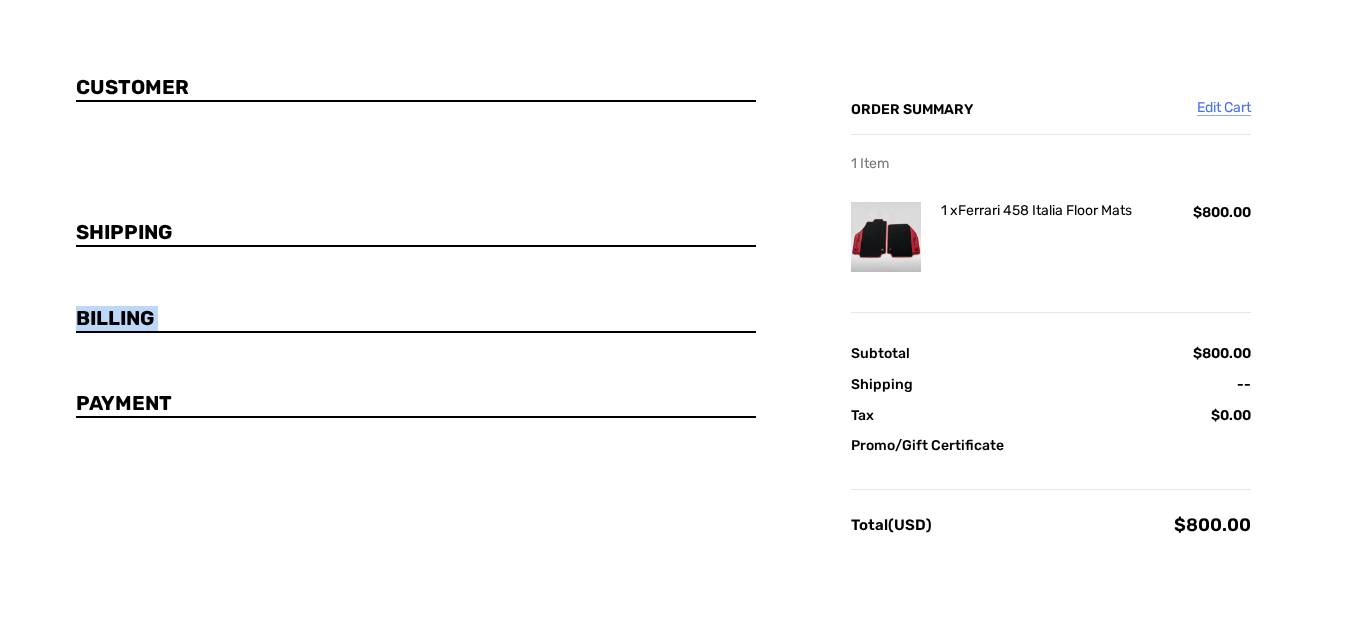 click on "Customer Guest Customer Subscribe to our newsletter. Continue As Guest Already have an account?   Sign in now Shipping Billing Payment" at bounding box center (416, 249) 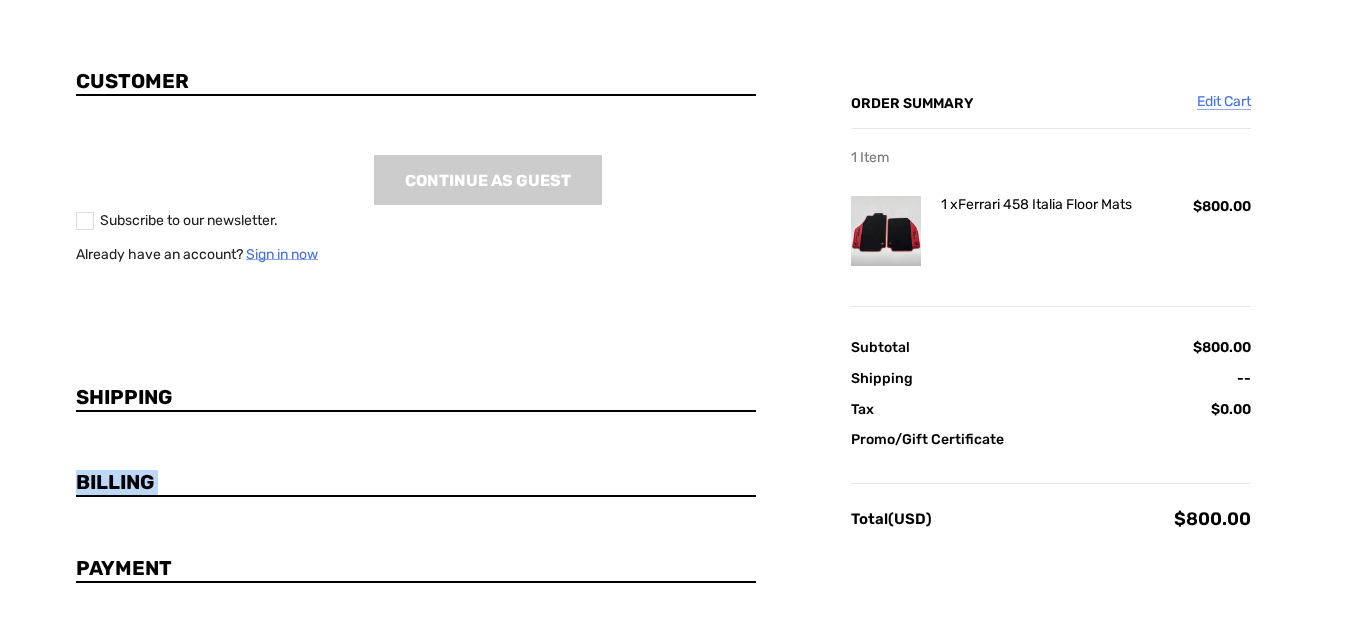 scroll, scrollTop: 314, scrollLeft: 0, axis: vertical 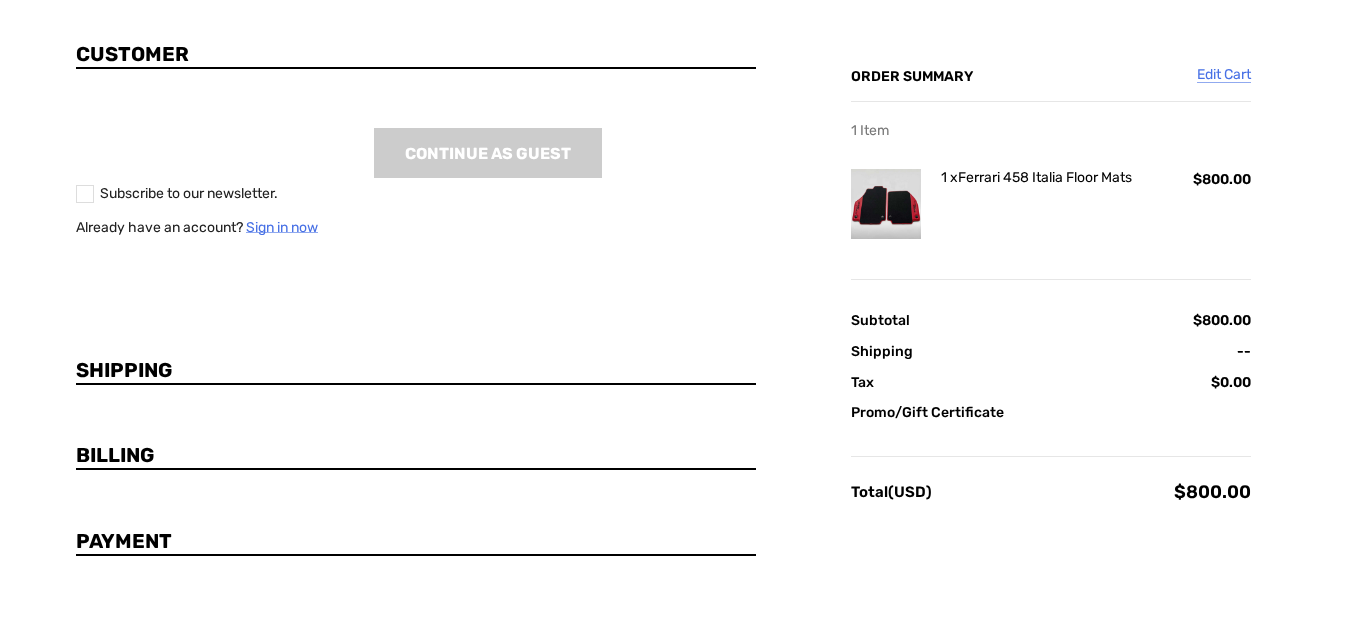 click on "Billing" at bounding box center [416, 456] 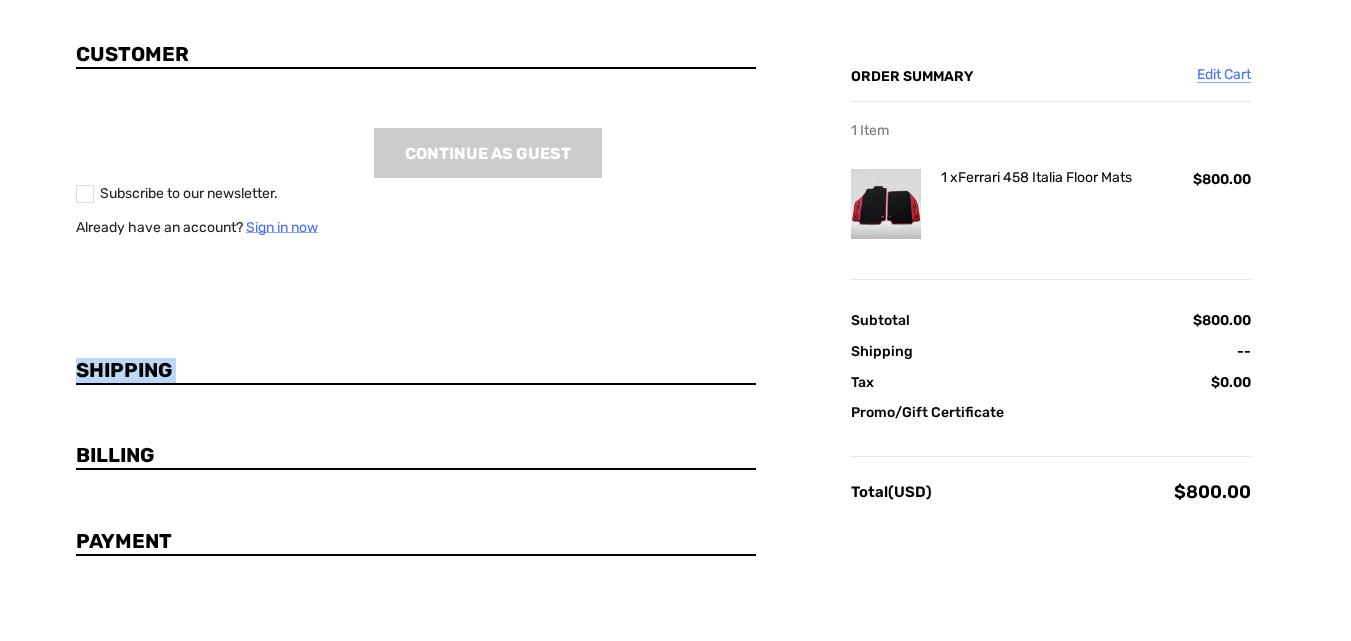 click on "Shipping" at bounding box center (134, 370) 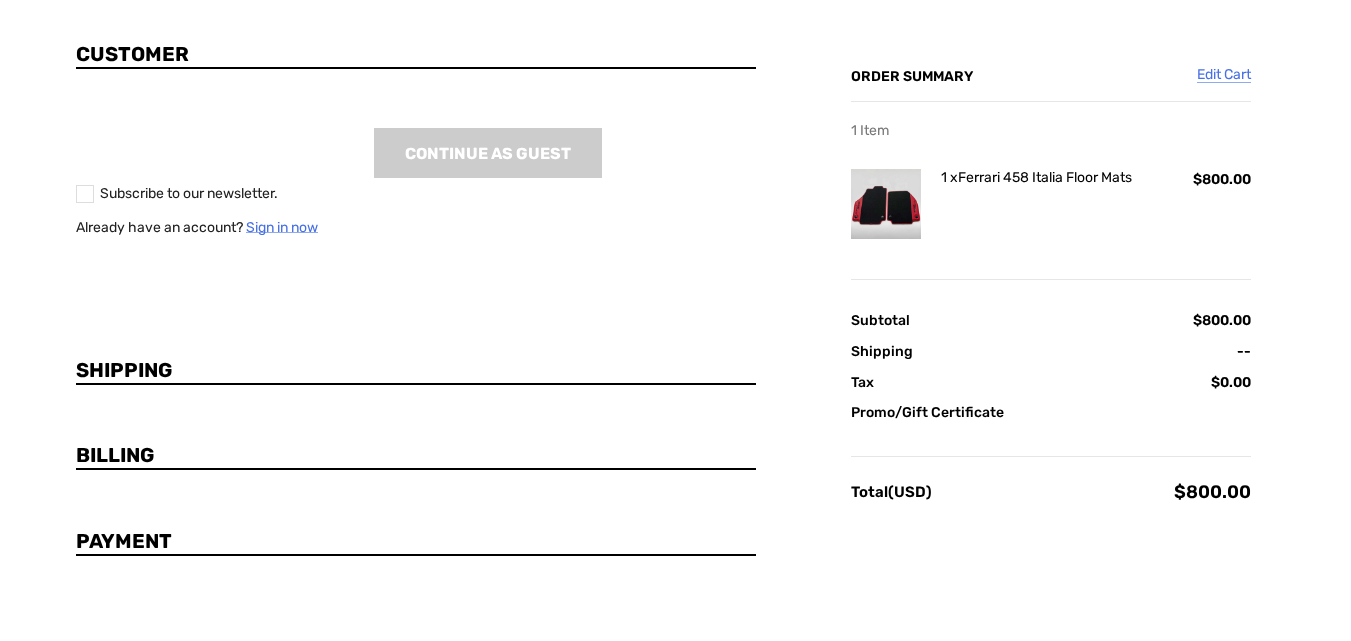 click on "Billing" at bounding box center (134, 455) 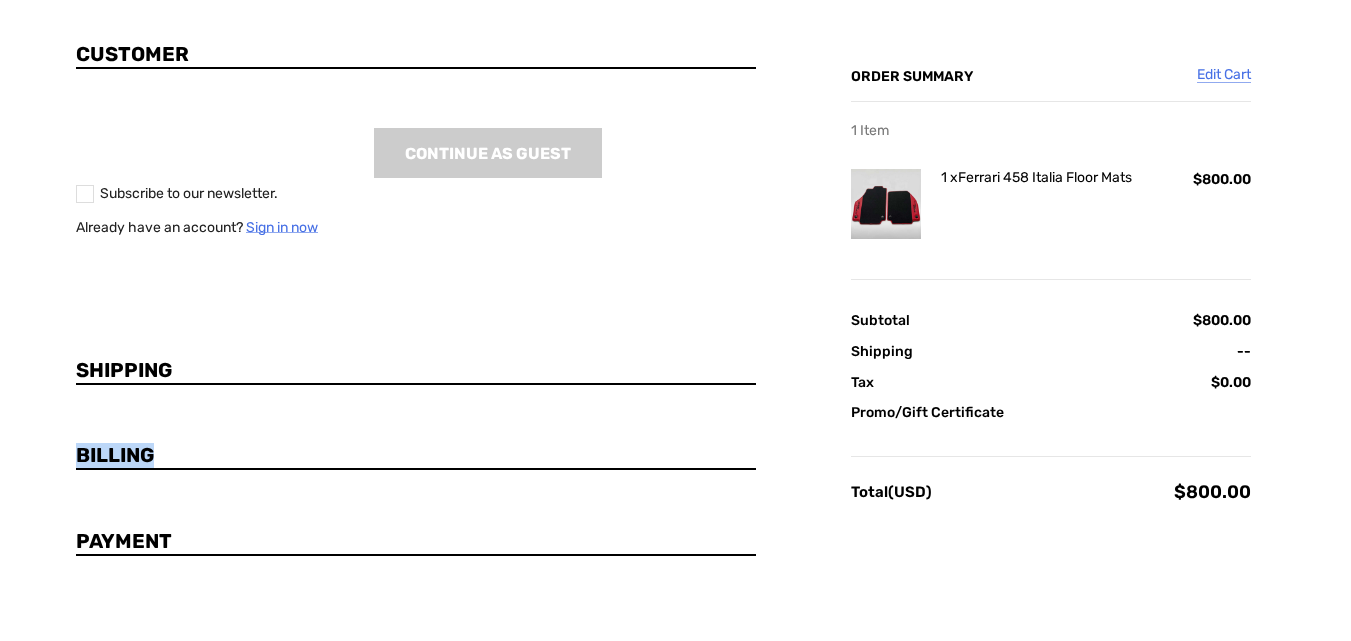 click on "Billing" at bounding box center (134, 455) 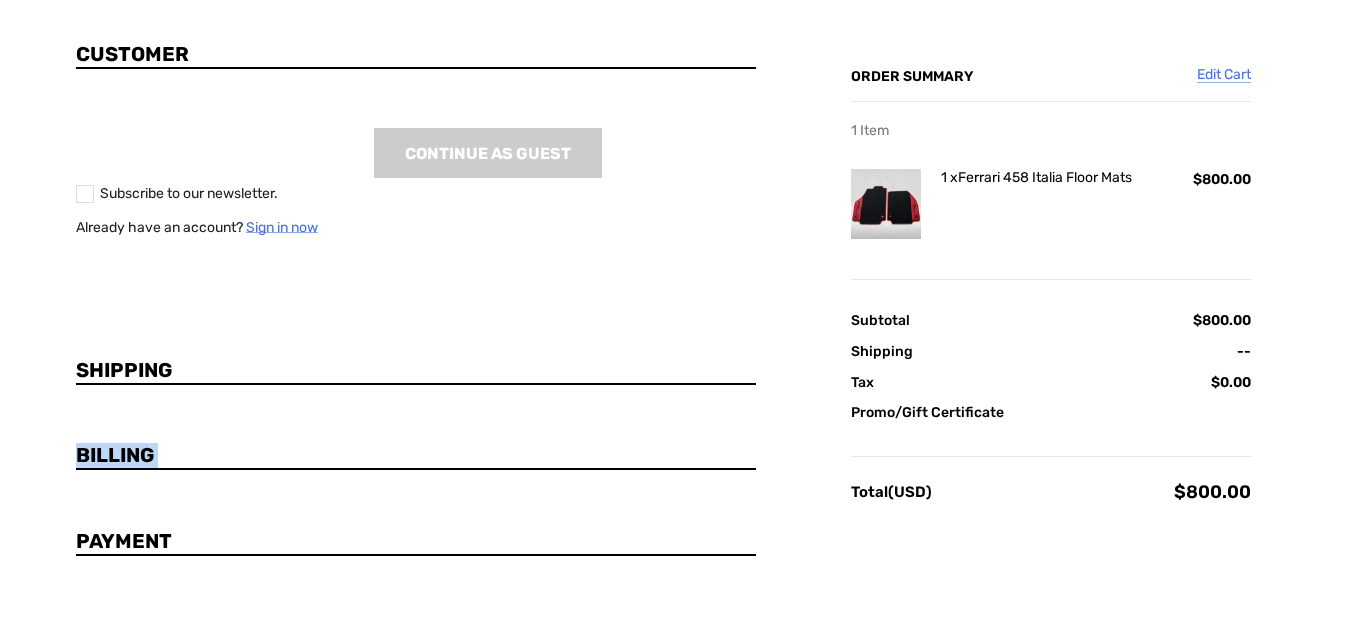 click on "Billing" at bounding box center [134, 455] 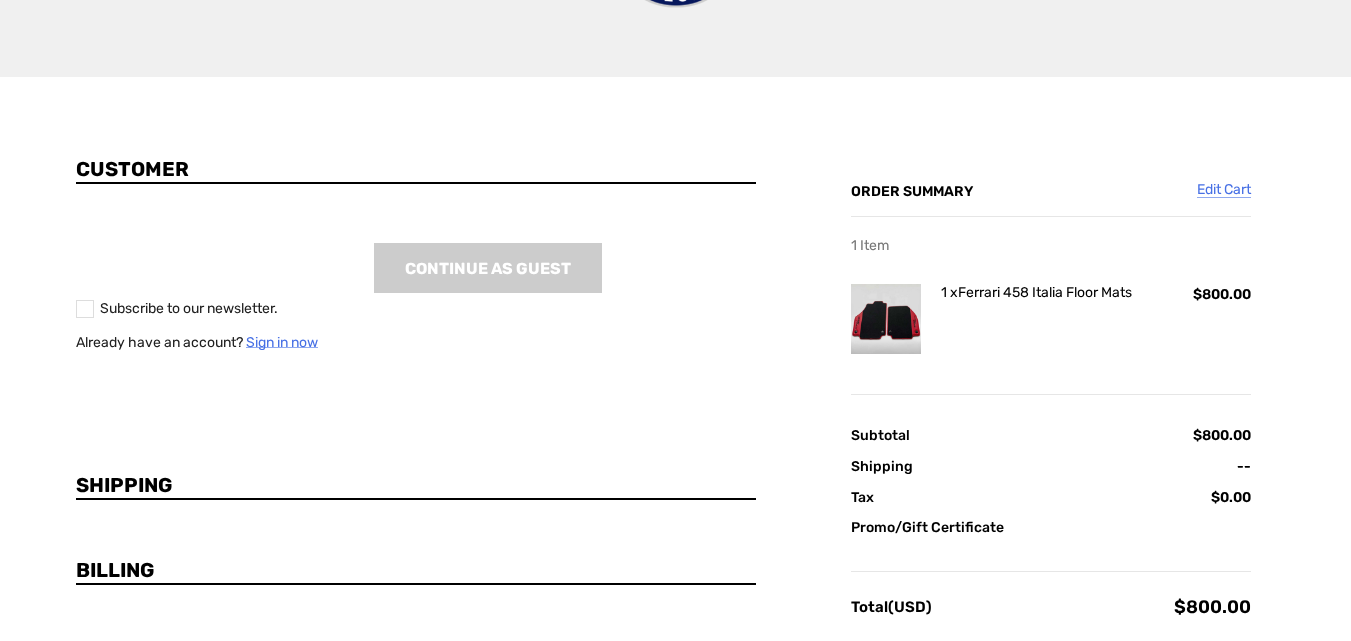 scroll, scrollTop: 126, scrollLeft: 0, axis: vertical 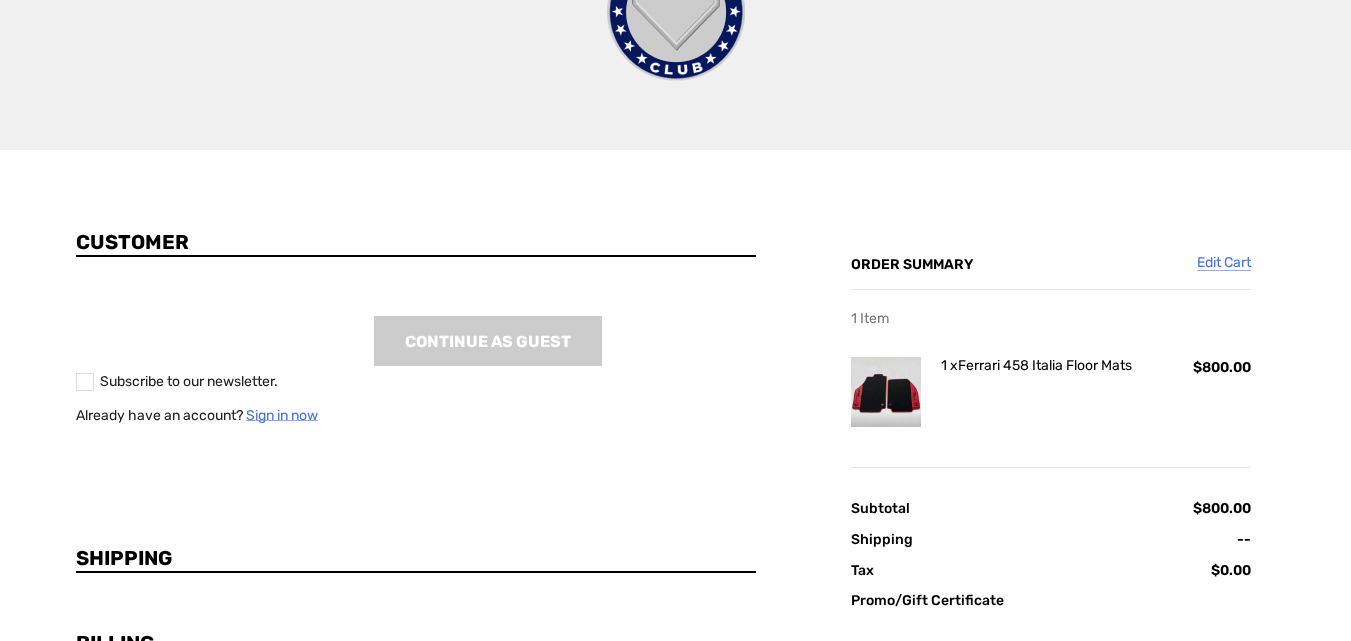 click on "Customer" at bounding box center (416, 243) 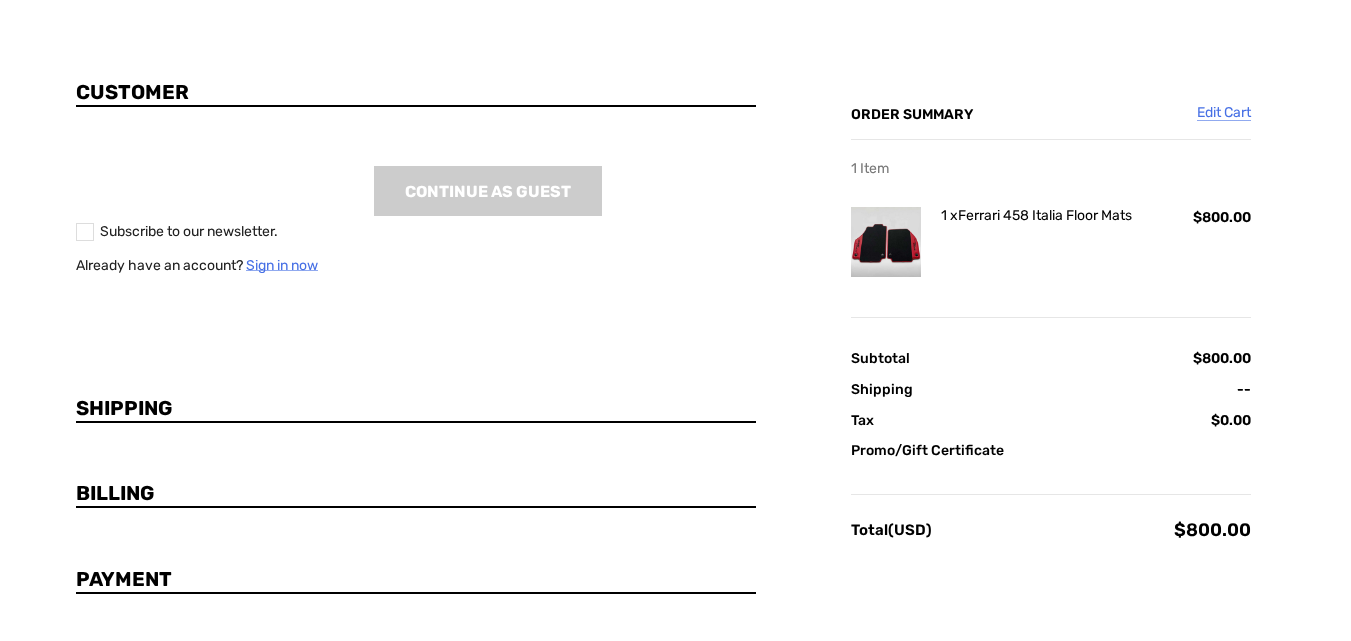 scroll, scrollTop: 314, scrollLeft: 0, axis: vertical 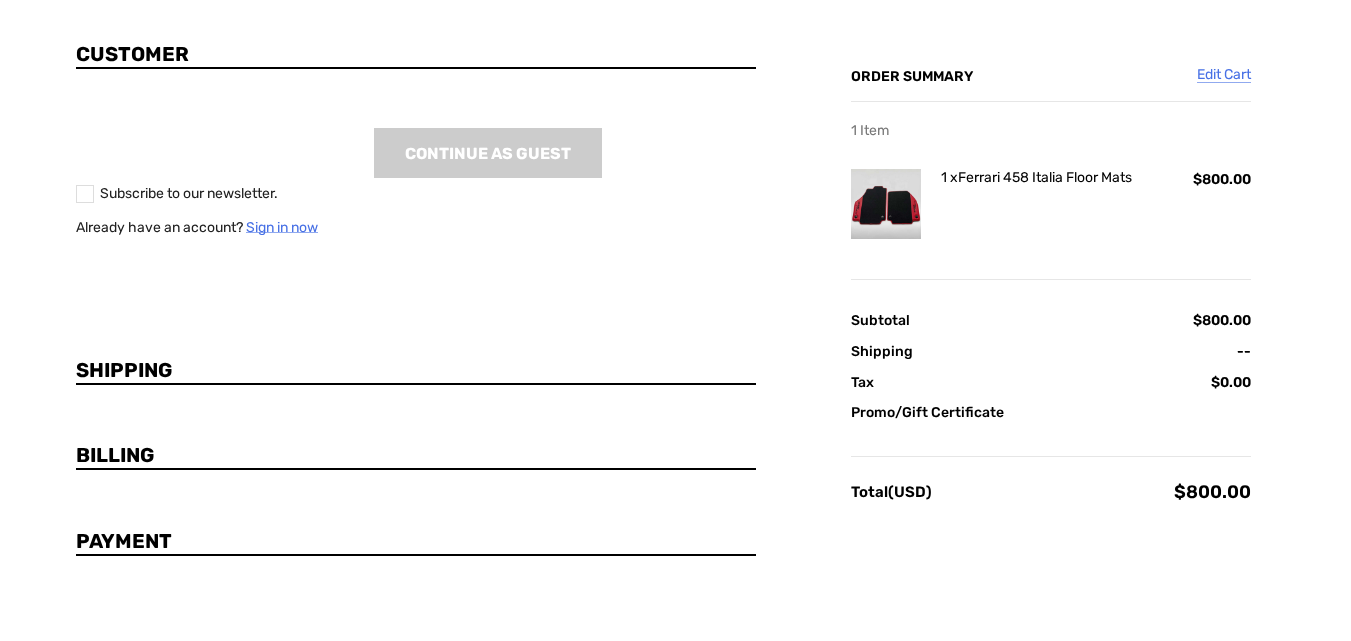 click on "Payment" at bounding box center [134, 541] 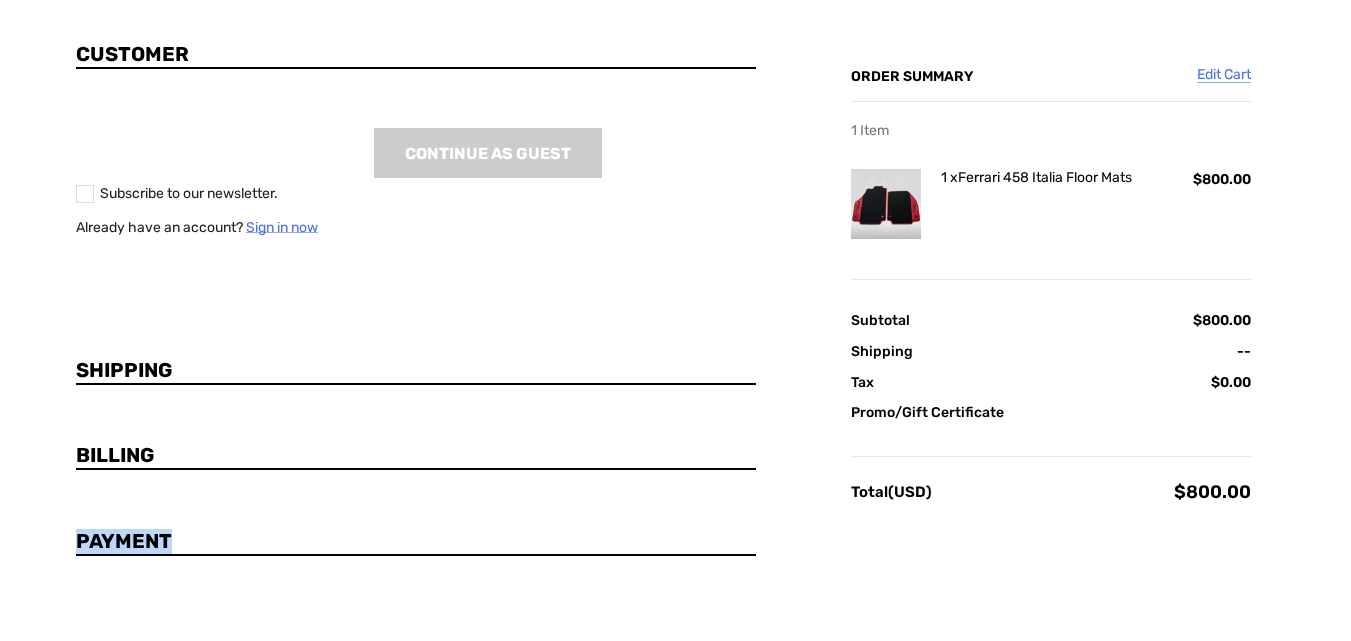 click on "Payment" at bounding box center (134, 541) 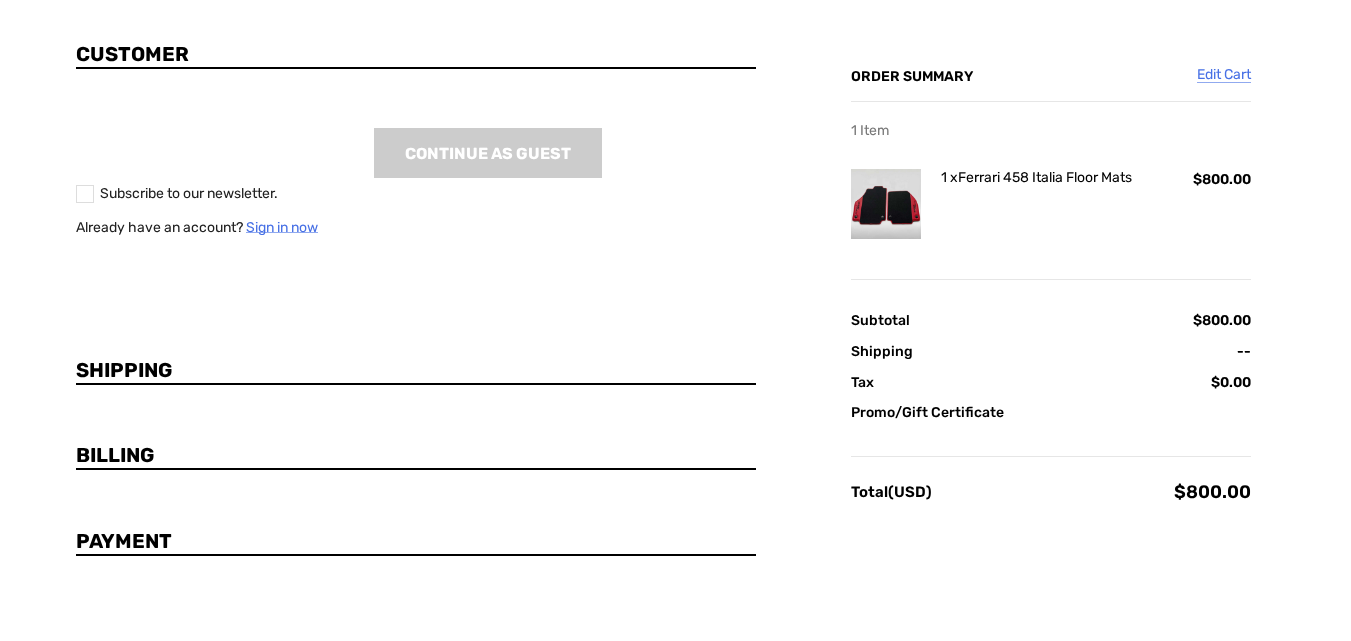 click on "Billing" at bounding box center (134, 455) 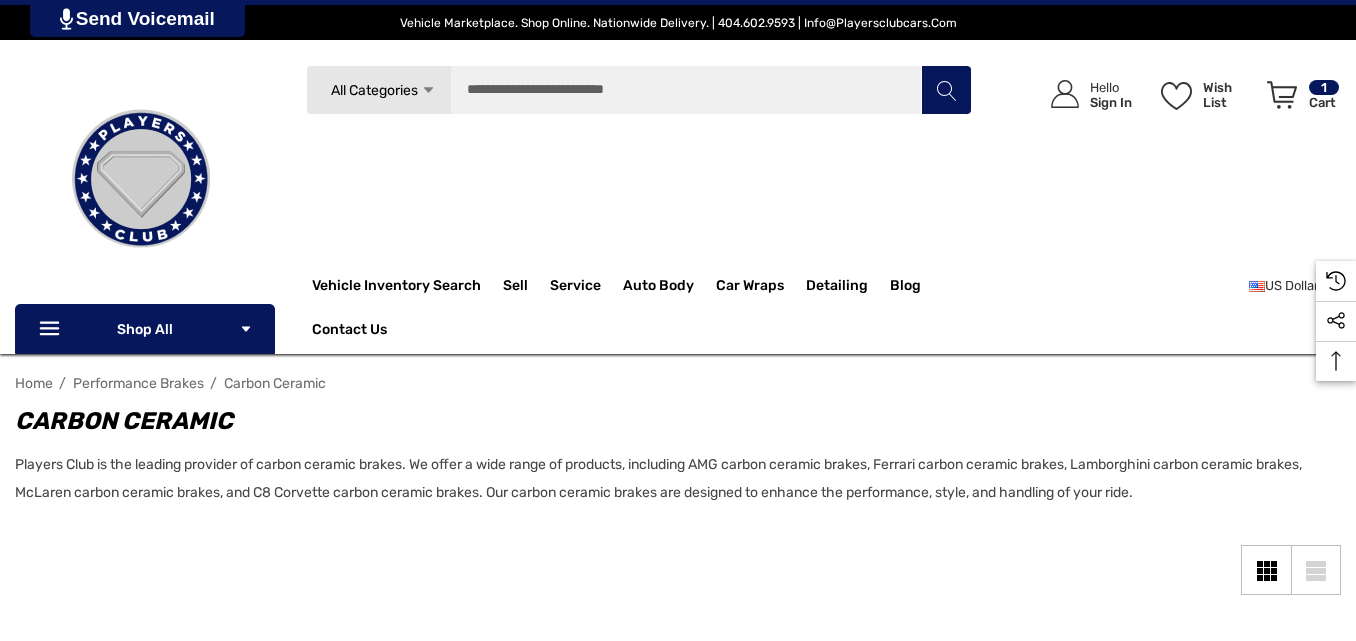 scroll, scrollTop: 0, scrollLeft: 0, axis: both 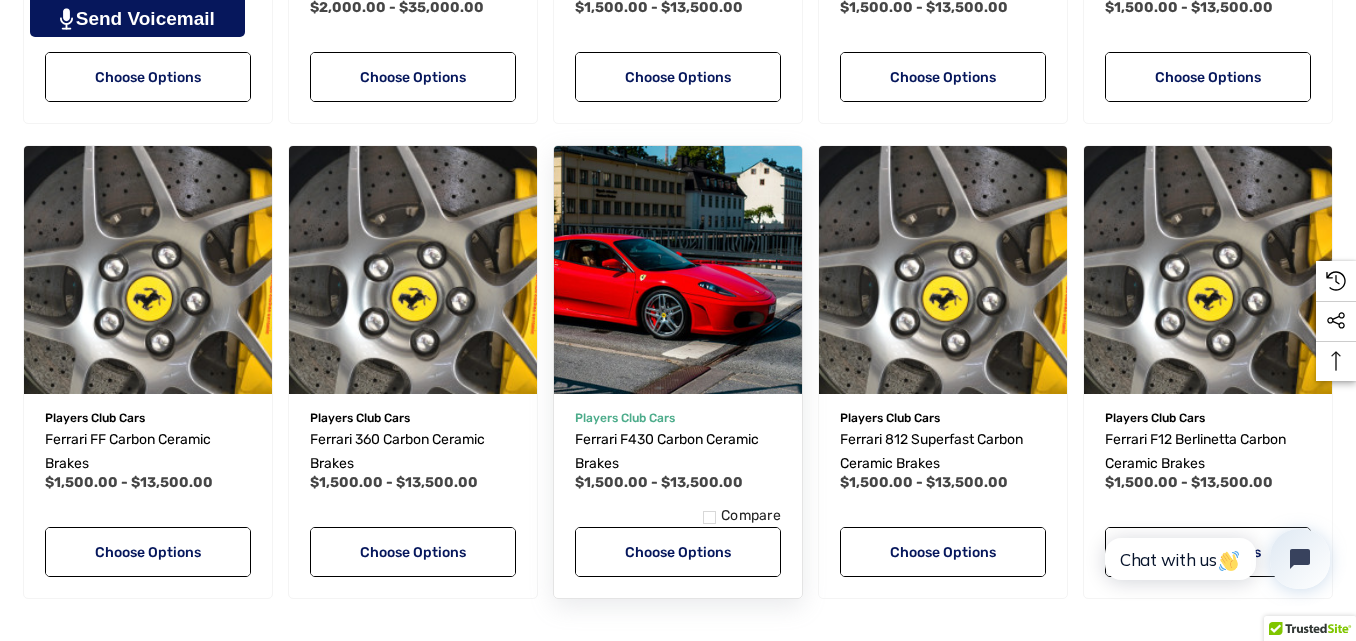 click at bounding box center (677, 269) 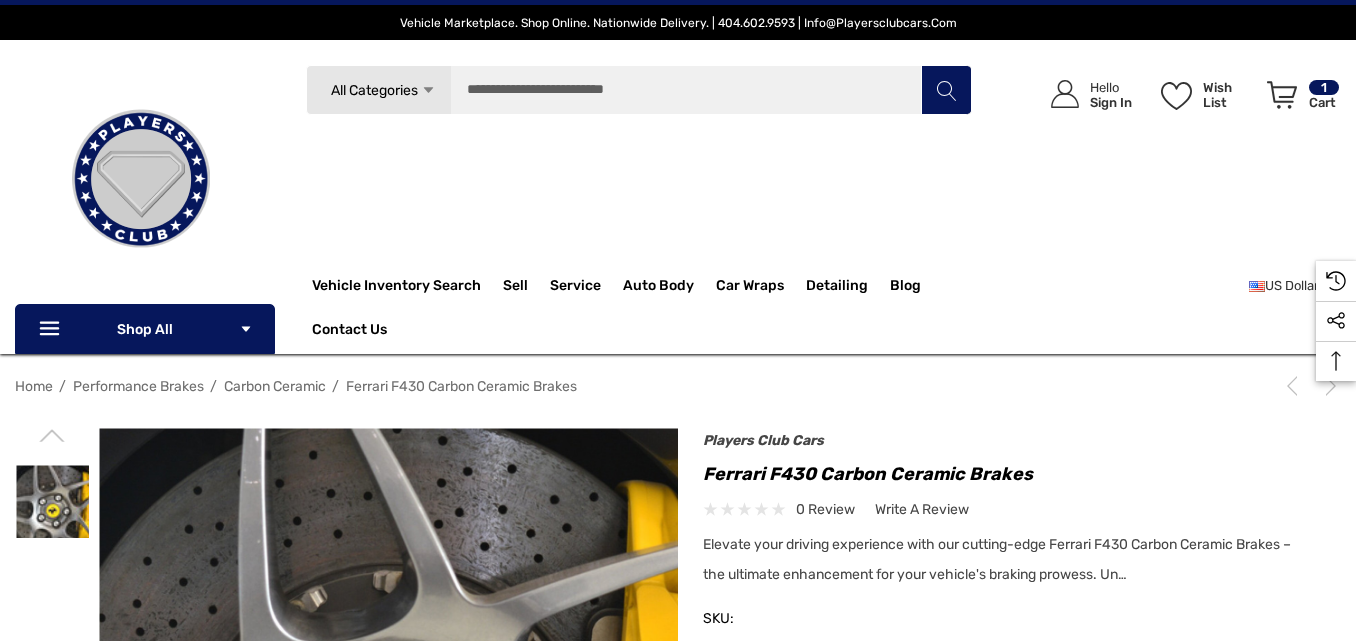 scroll, scrollTop: 0, scrollLeft: 0, axis: both 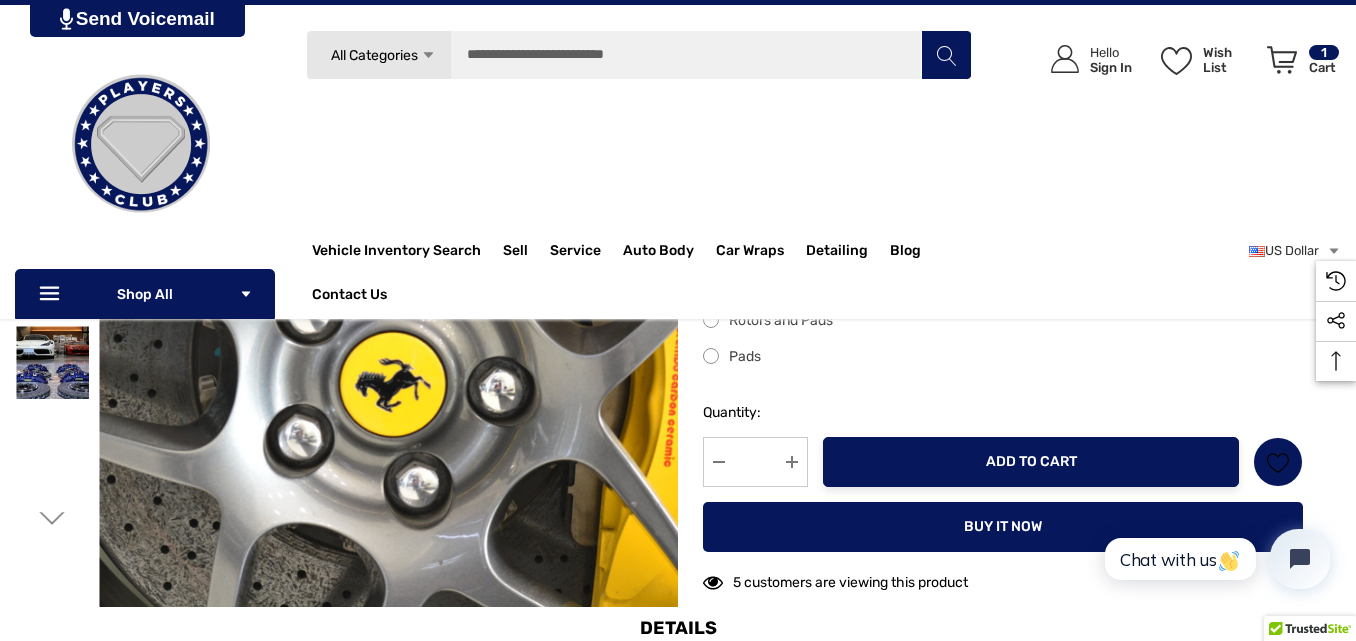 click on "Add to Cart" at bounding box center [1031, 462] 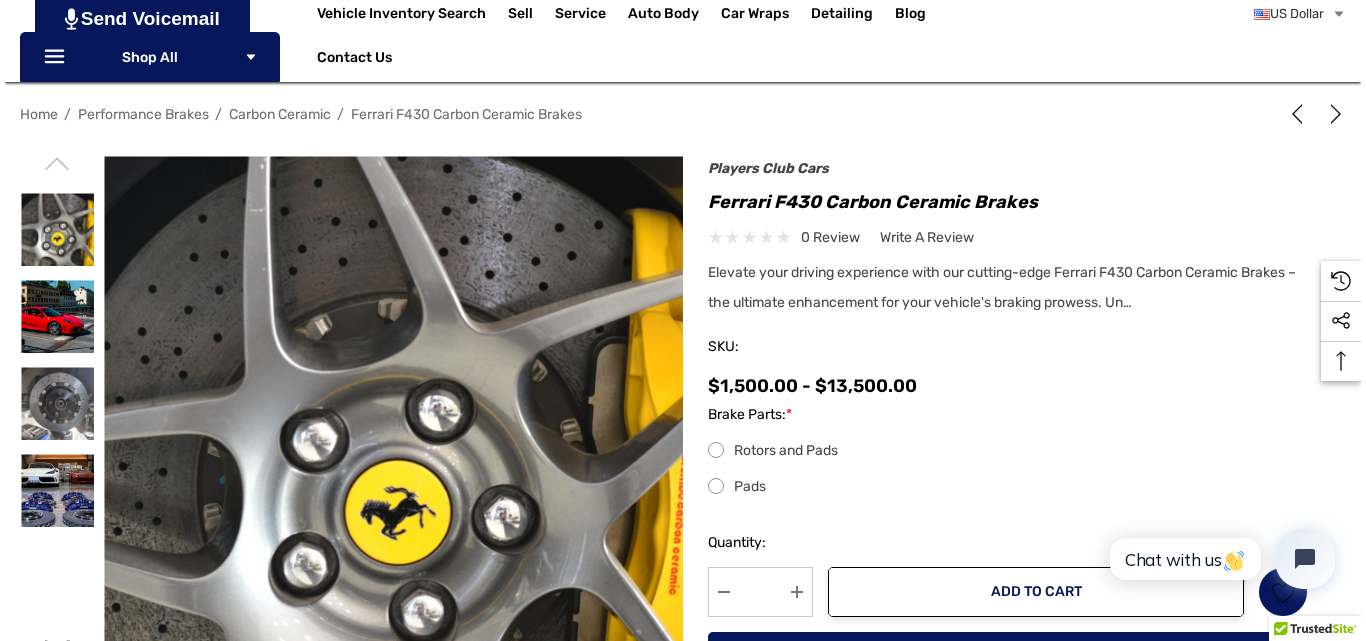 scroll, scrollTop: 365, scrollLeft: 0, axis: vertical 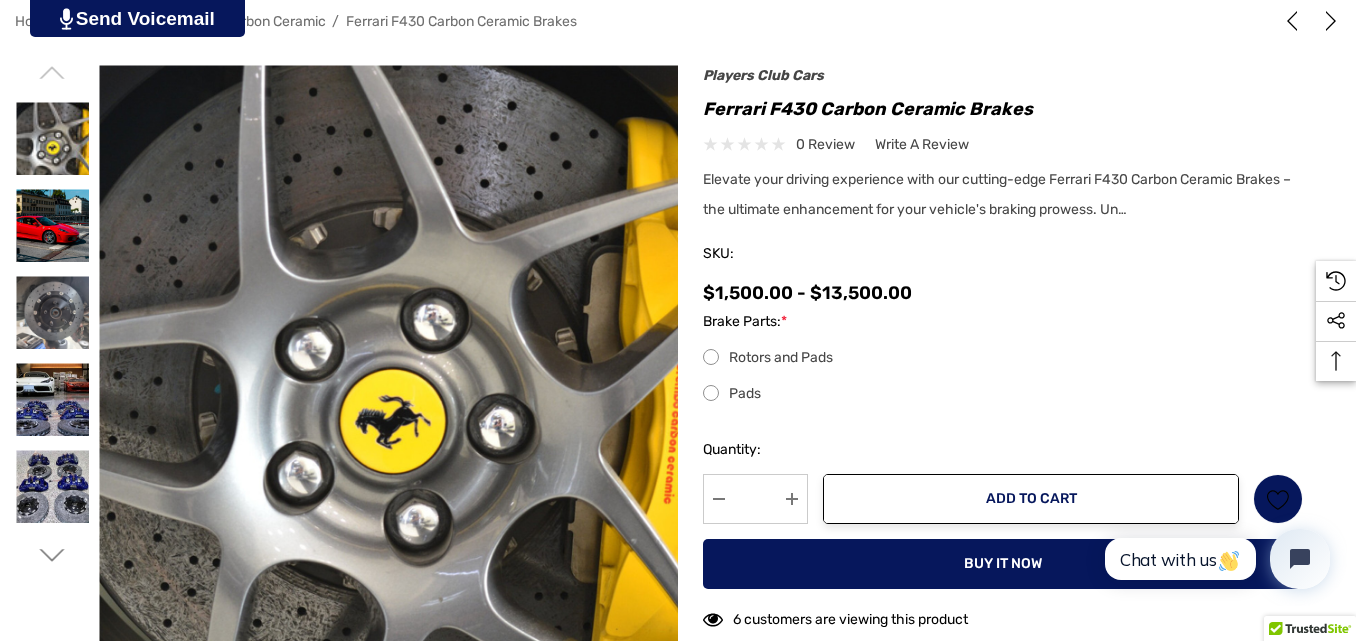 click on "Rotors and Pads" at bounding box center [1003, 358] 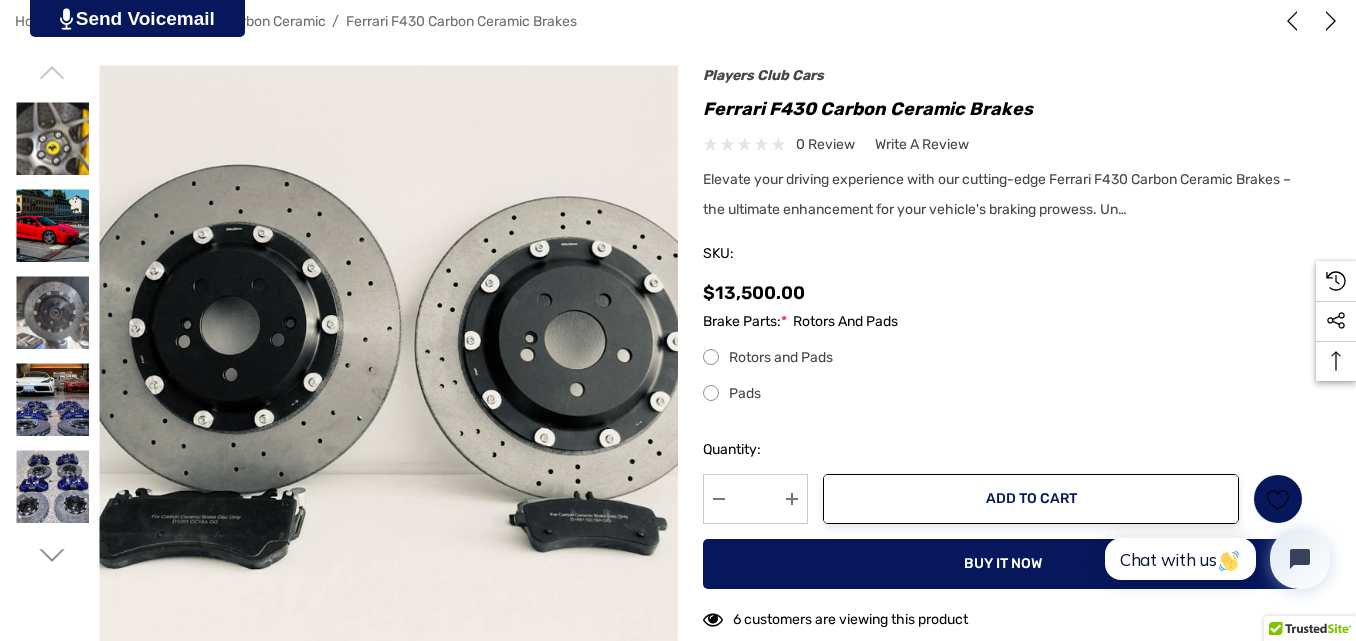 click on "Pads" at bounding box center [1003, 394] 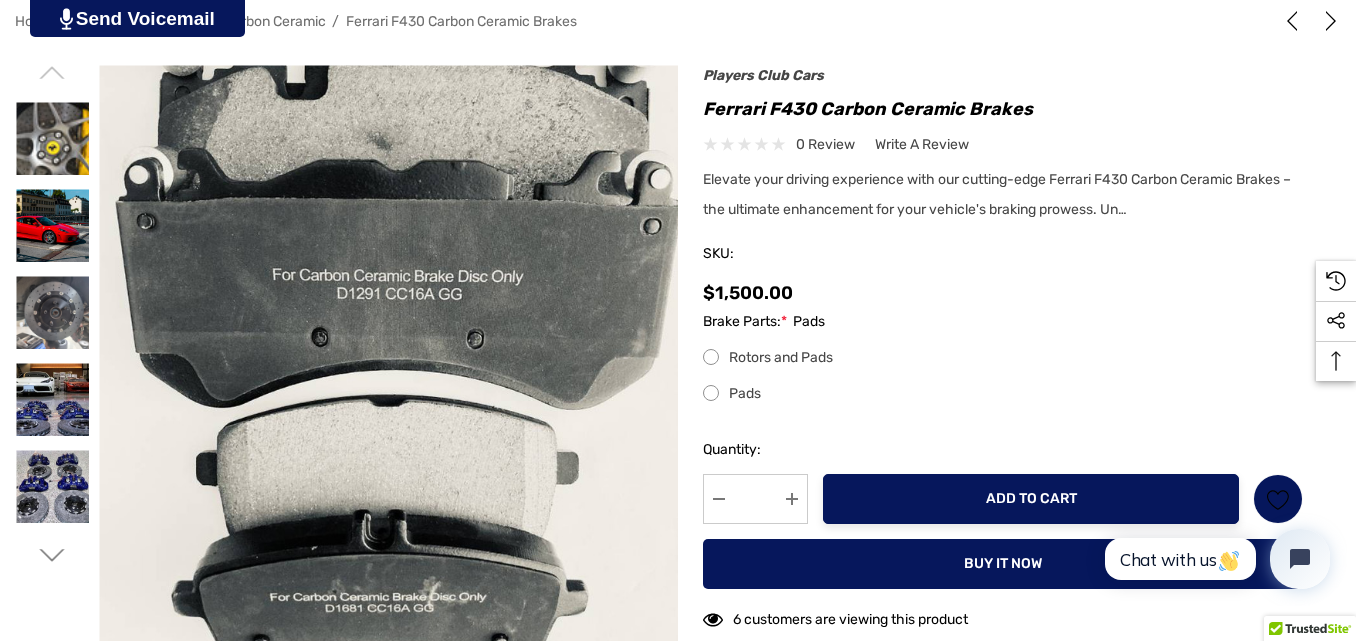 click on "Add to Cart" at bounding box center (1031, 499) 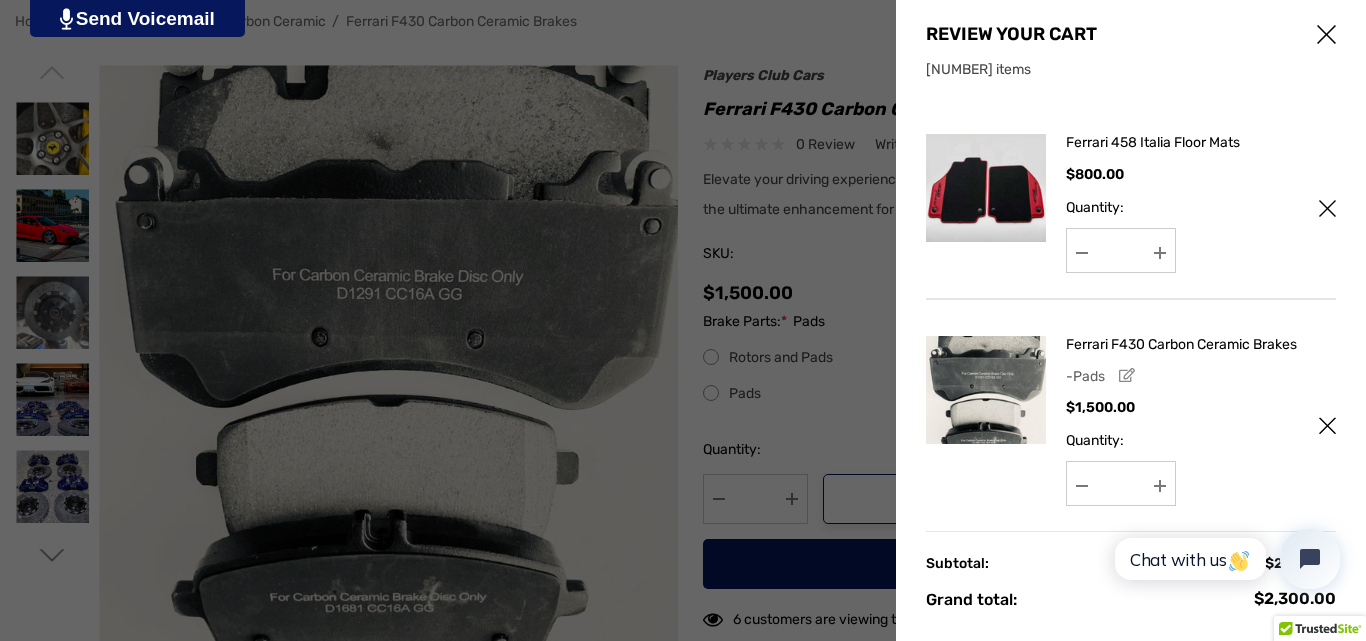 scroll, scrollTop: 0, scrollLeft: 0, axis: both 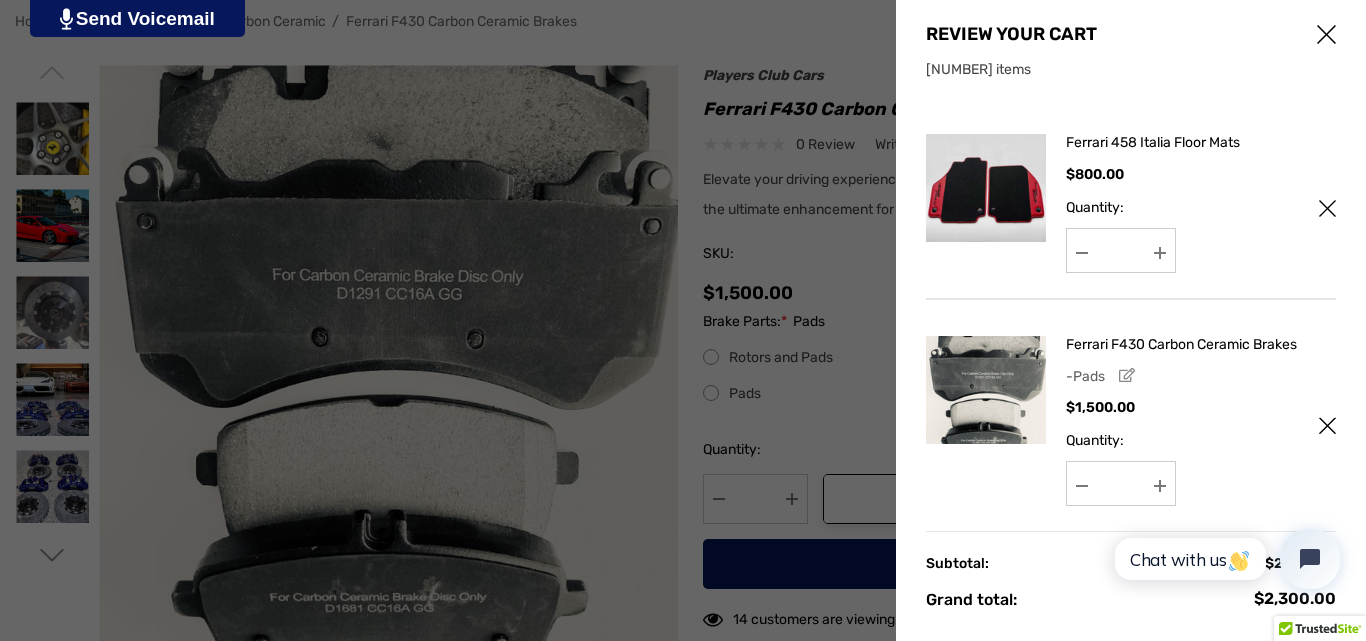 click 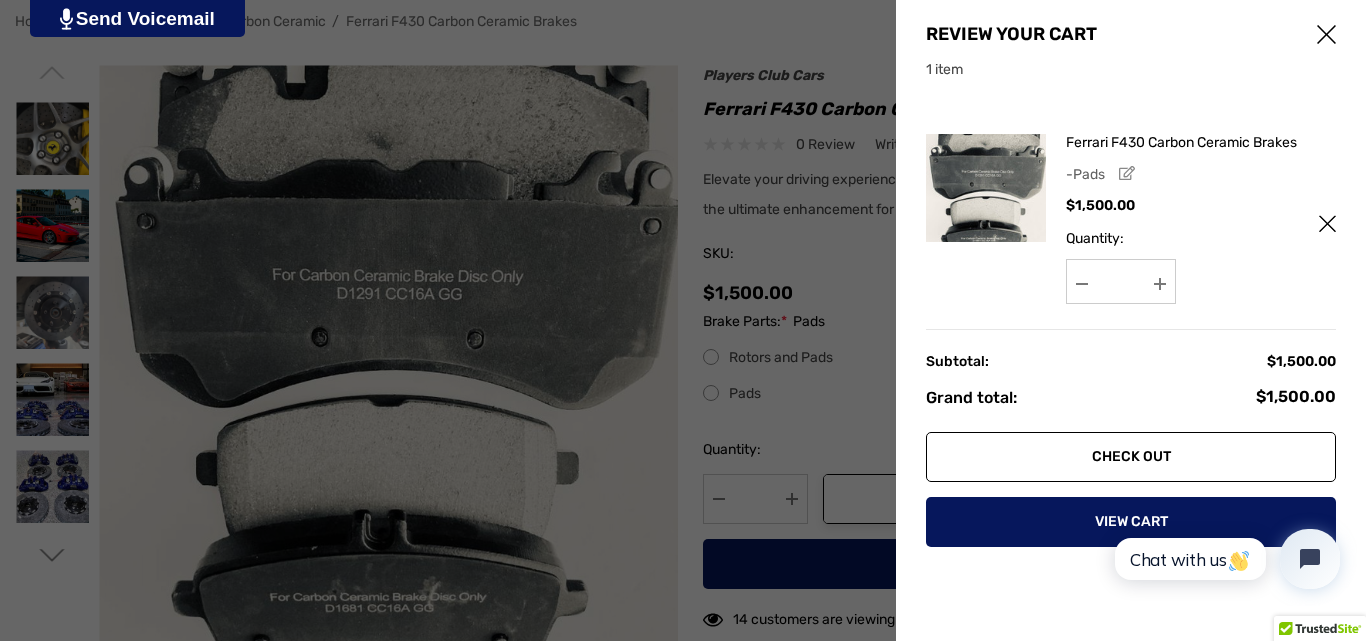 click on "Check out" at bounding box center [1131, 457] 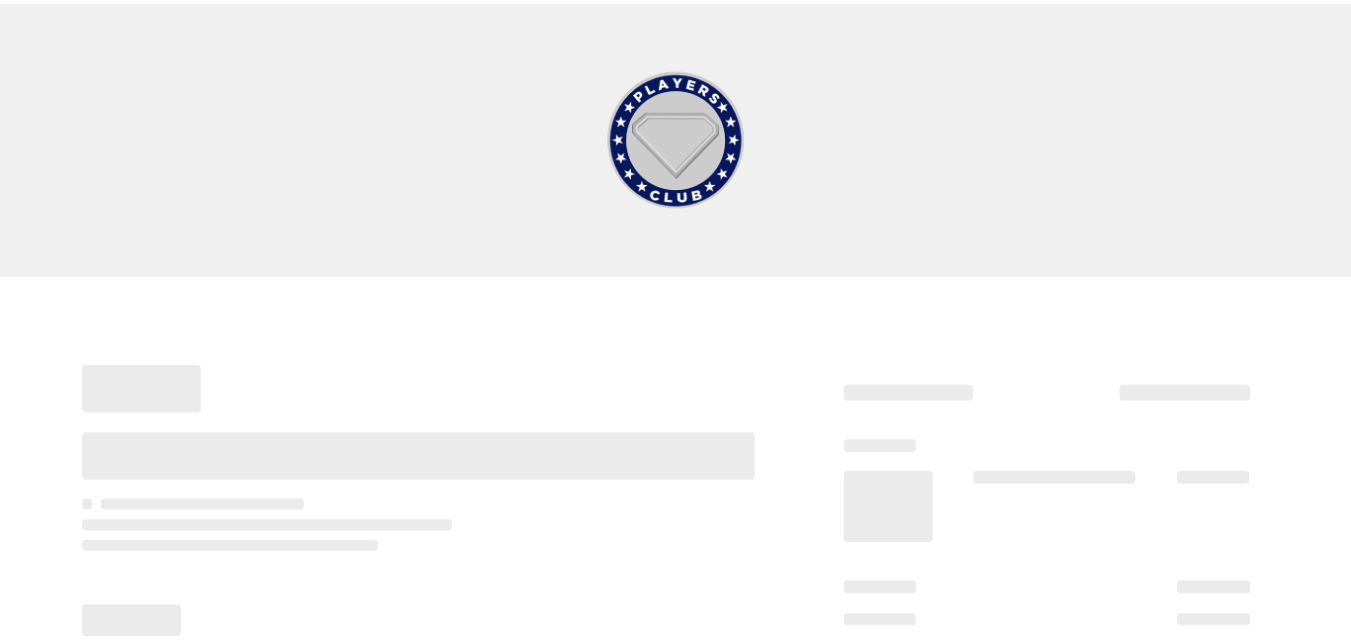 scroll, scrollTop: 0, scrollLeft: 0, axis: both 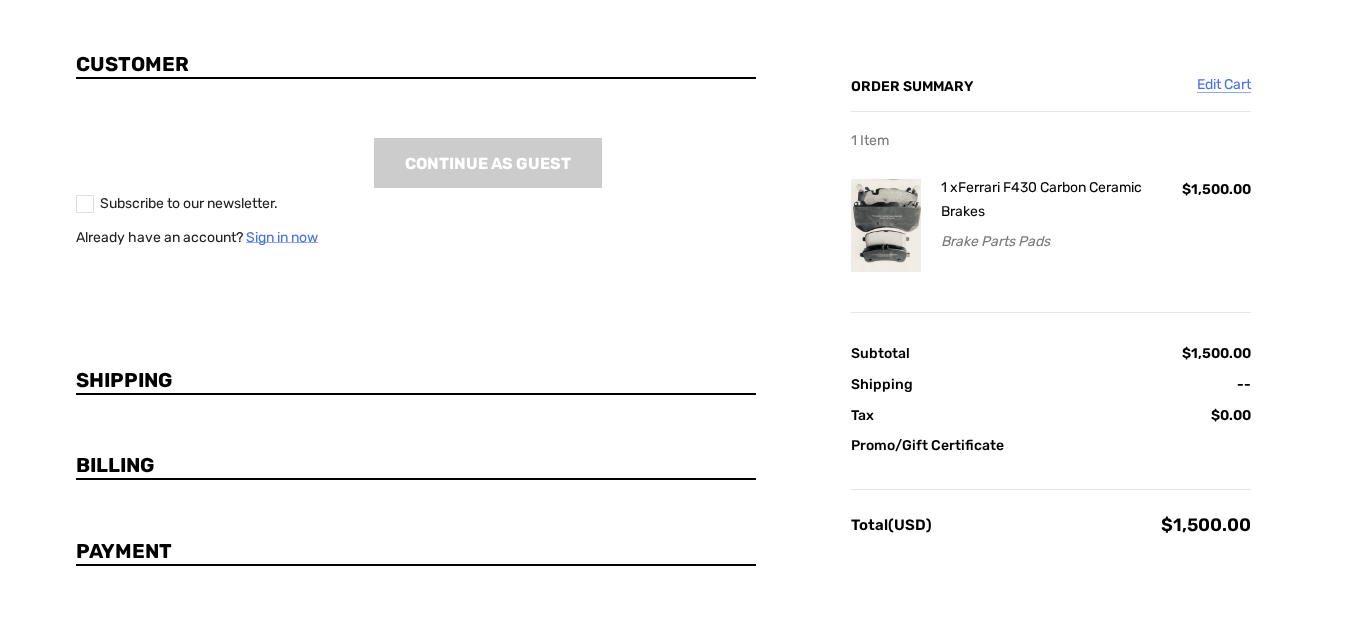 click on "Shipping" at bounding box center [134, 380] 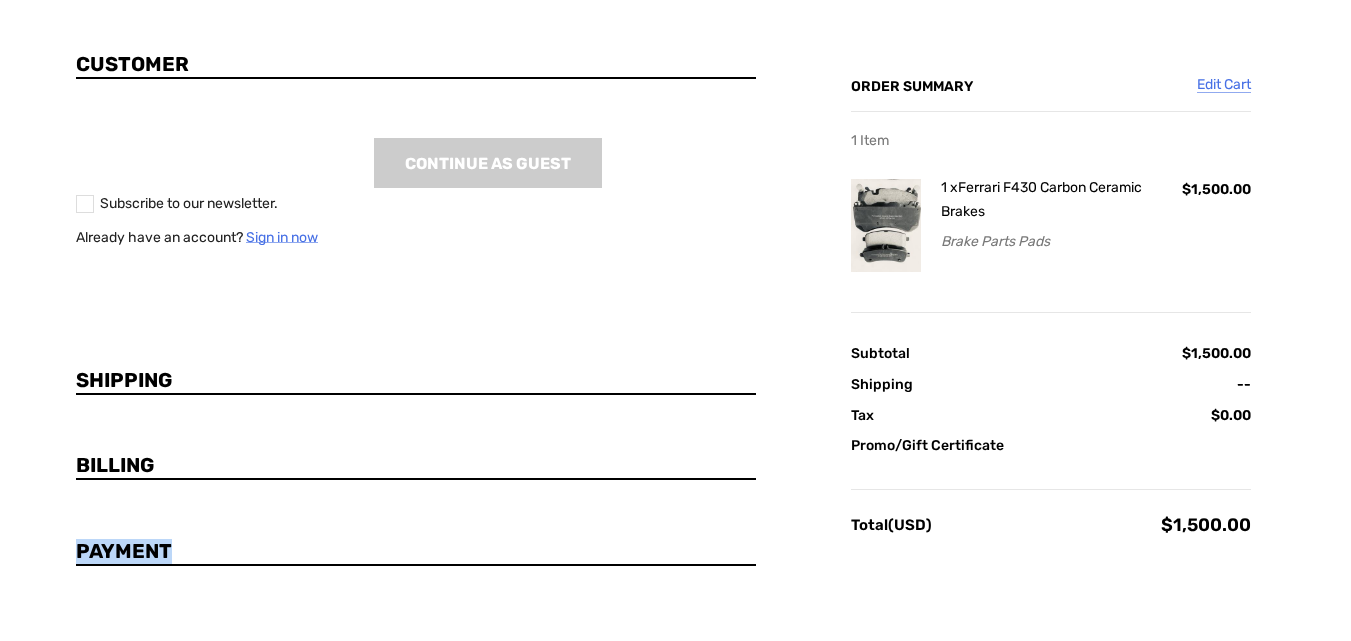 drag, startPoint x: 132, startPoint y: 536, endPoint x: 142, endPoint y: 490, distance: 47.07441 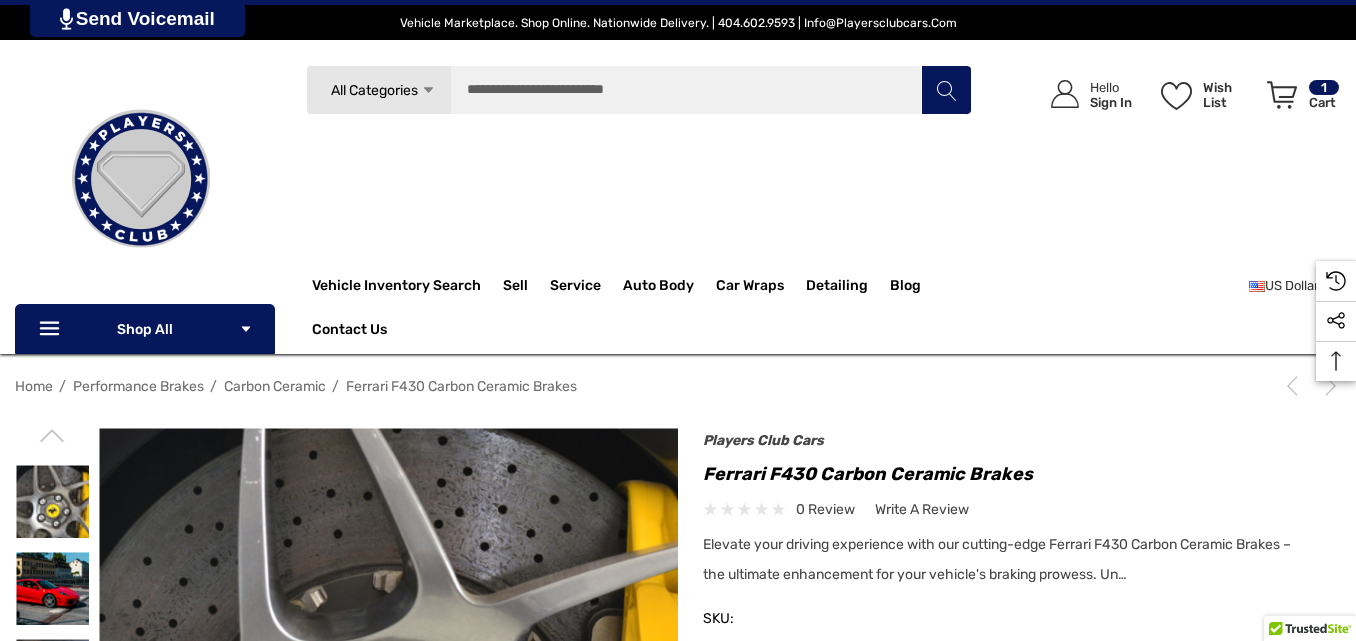 scroll, scrollTop: 354, scrollLeft: 0, axis: vertical 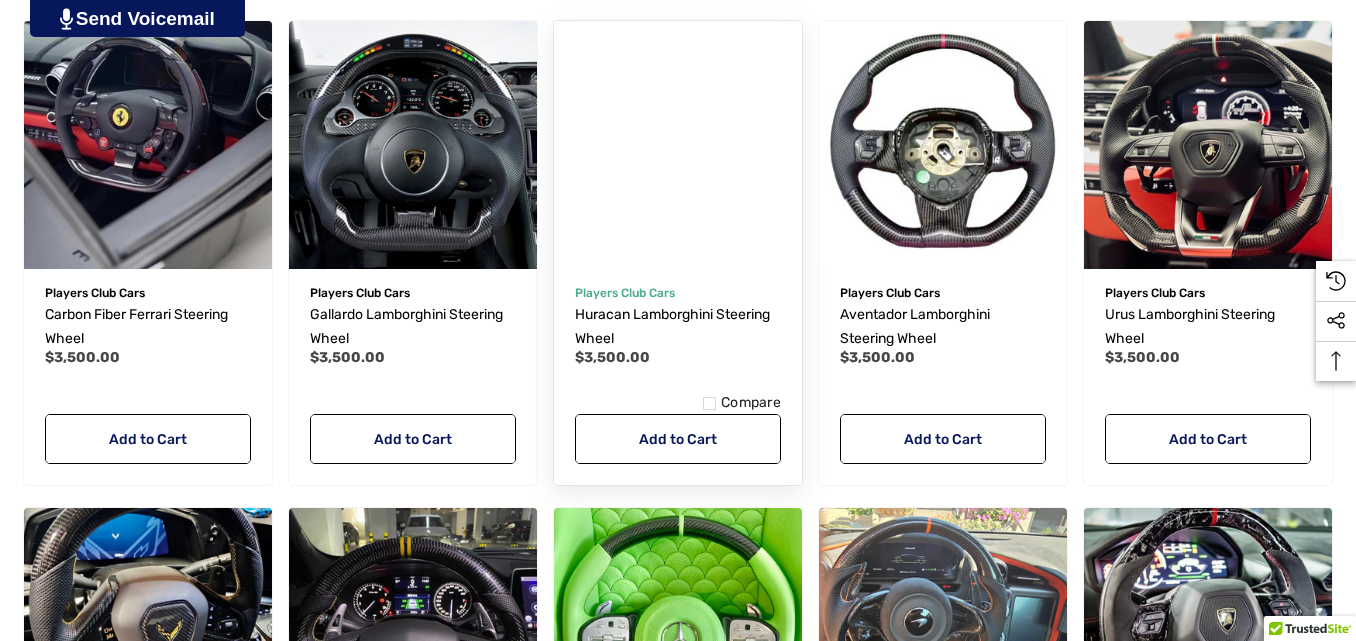 click at bounding box center [677, 144] 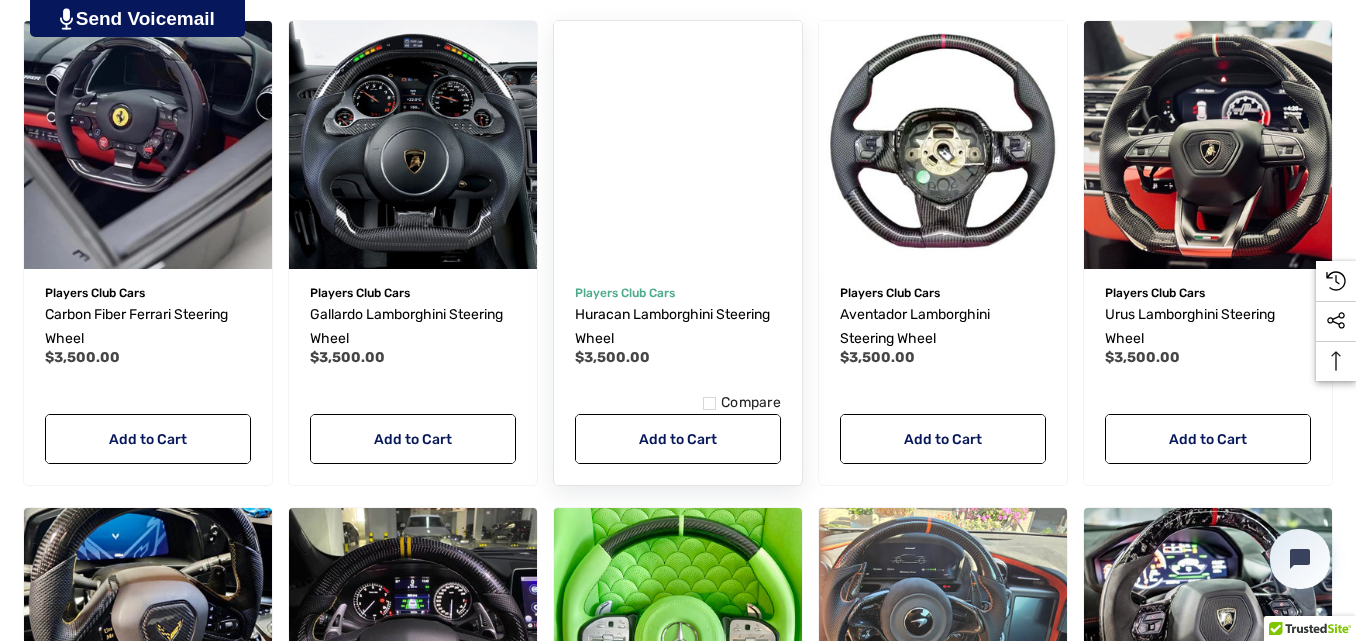 scroll, scrollTop: 0, scrollLeft: 0, axis: both 